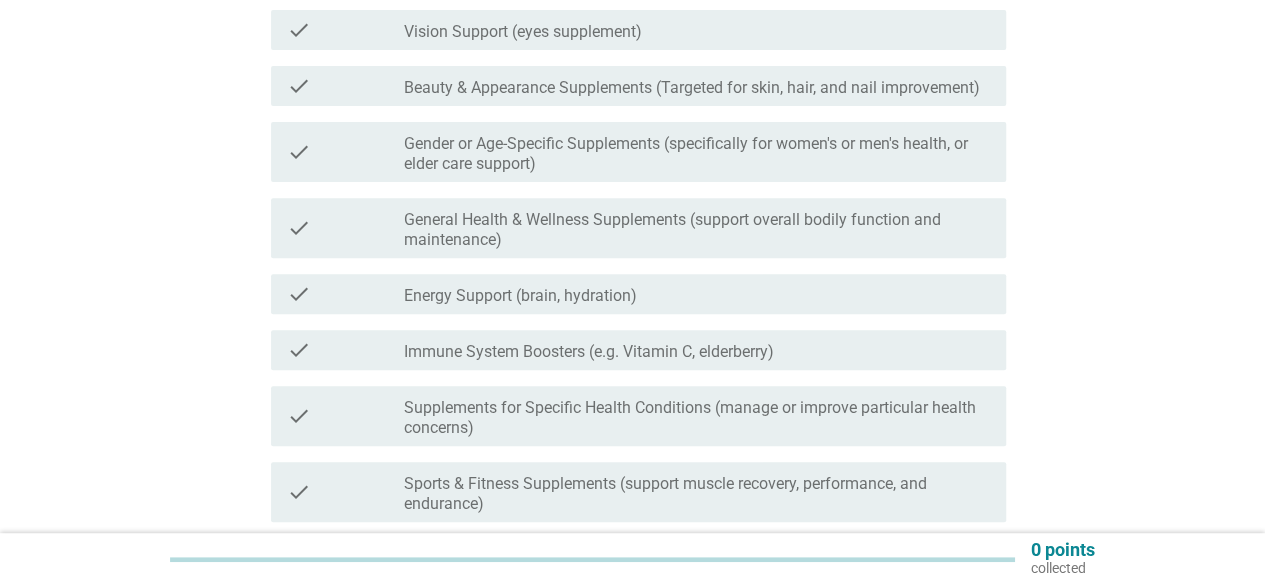 scroll, scrollTop: 300, scrollLeft: 0, axis: vertical 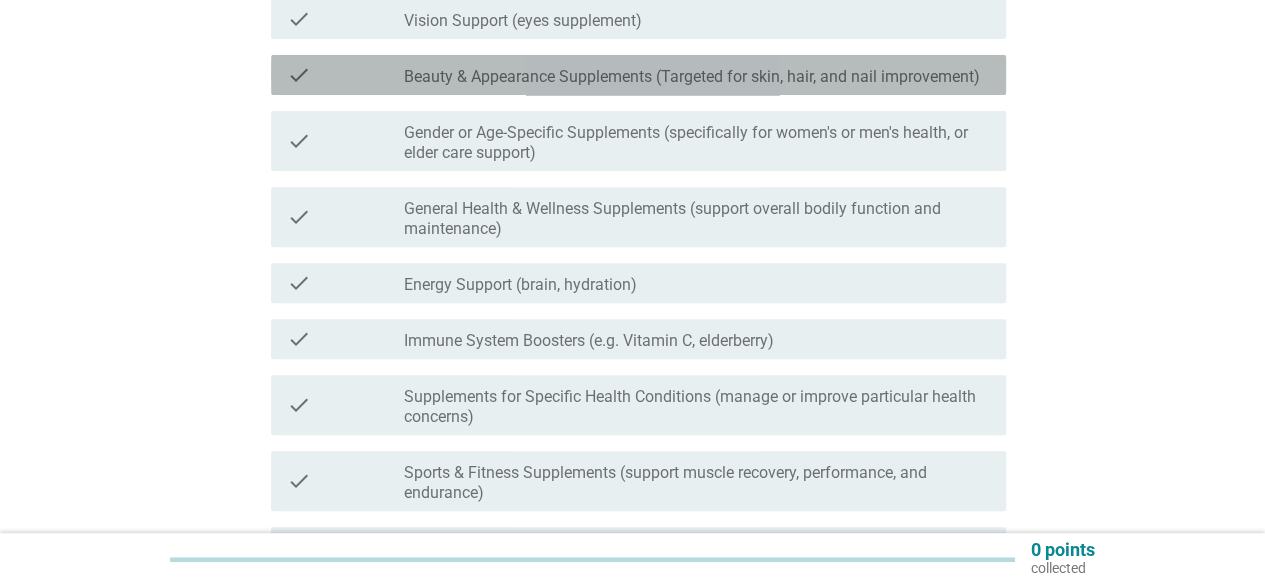 click on "Beauty & Appearance Supplements (Targeted for skin, hair, and nail improvement)" at bounding box center (692, 77) 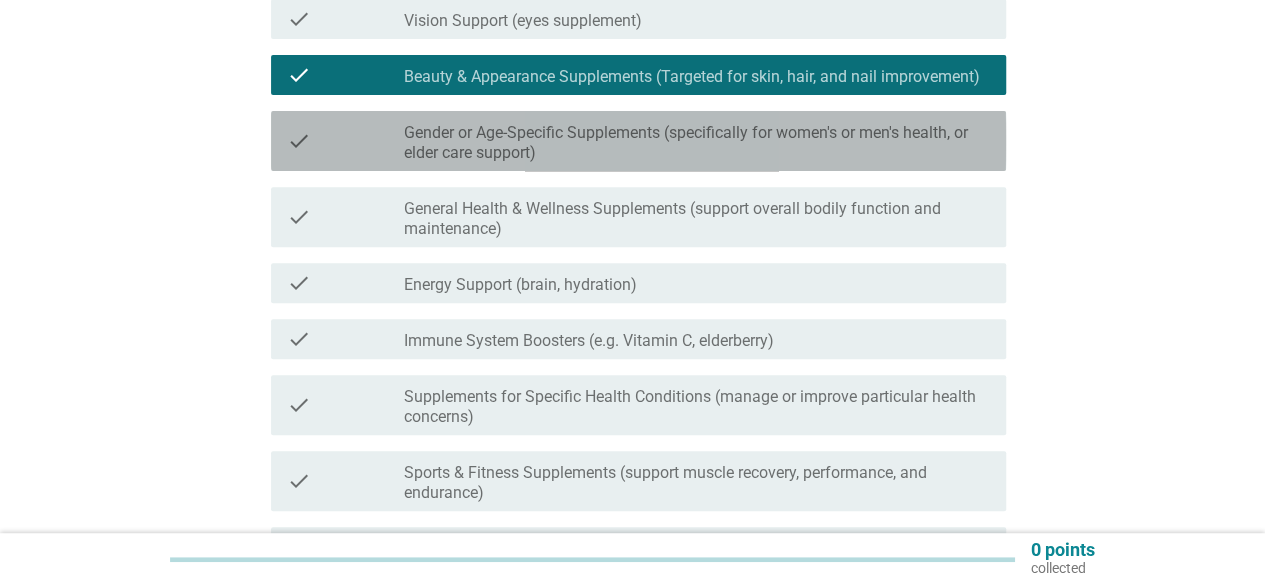 click on "Gender or Age-Specific Supplements (specifically for women's or men's health, or elder care support)" at bounding box center [697, 143] 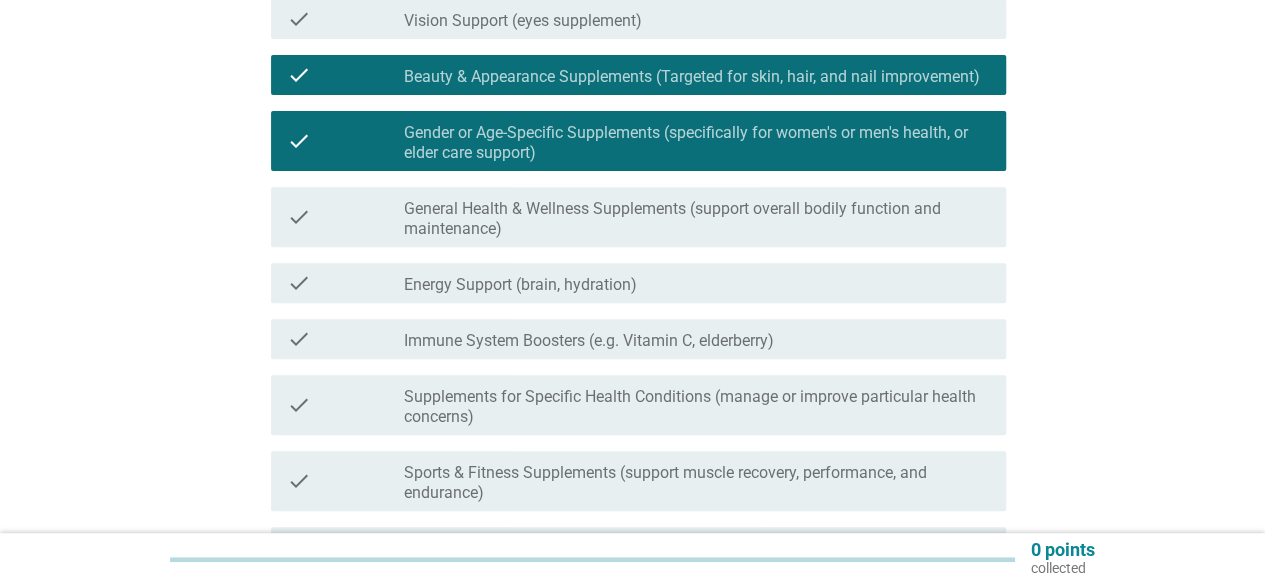 click on "General Health & Wellness Supplements (support overall bodily function and maintenance)" at bounding box center (697, 219) 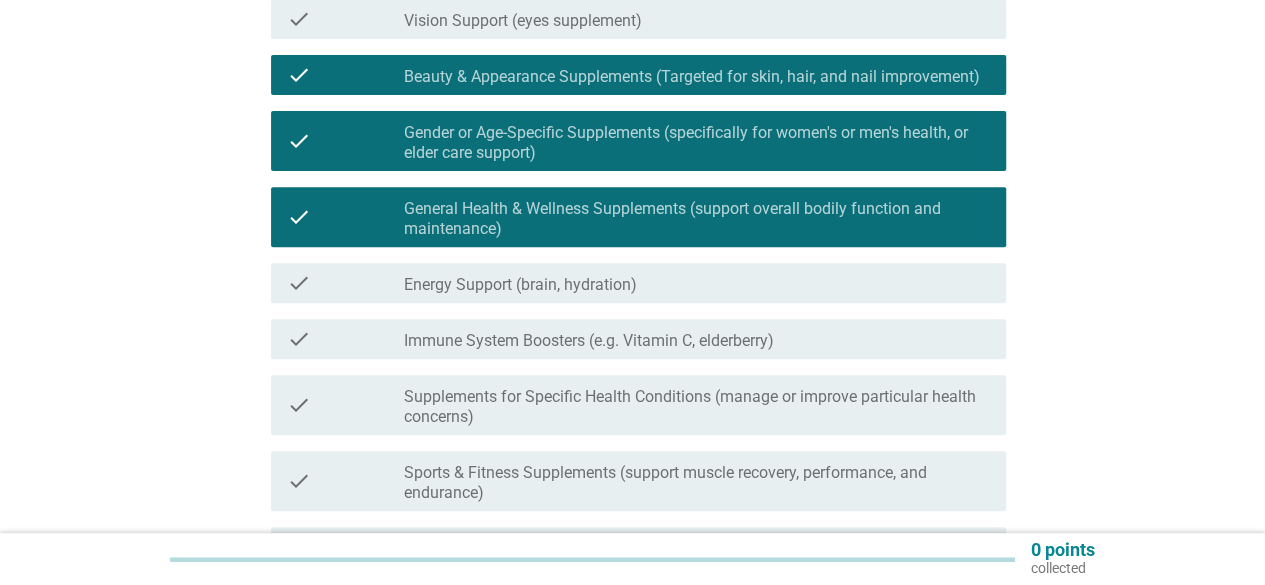 click on "check     check_box_outline_blank Immune System Boosters (e.g. Vitamin C, elderberry)" at bounding box center (638, 339) 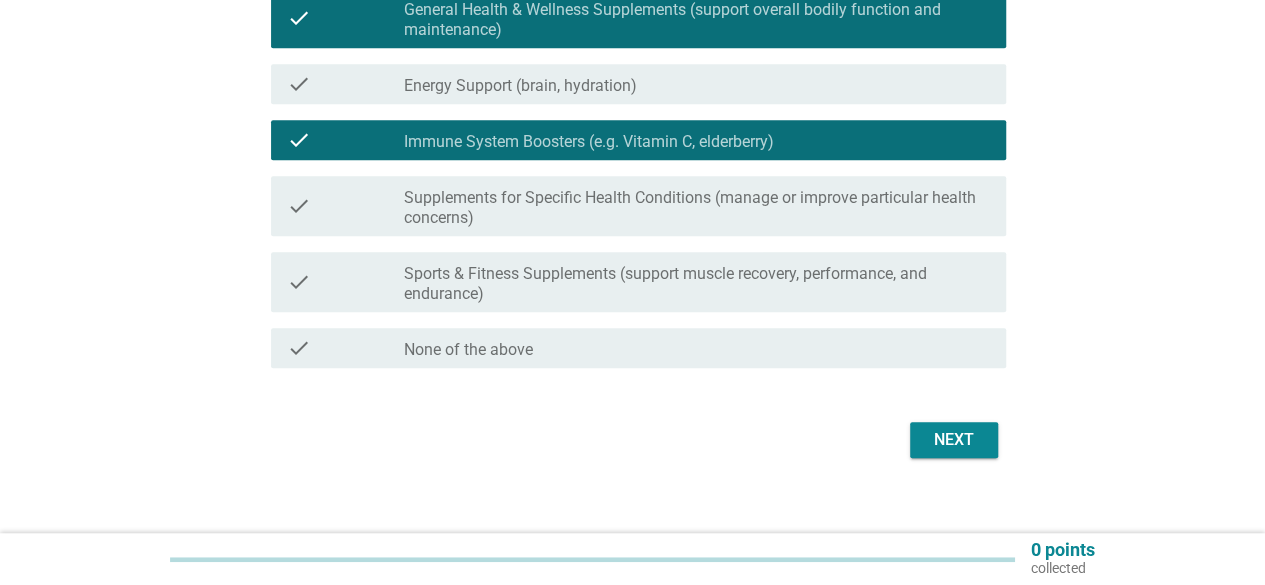 scroll, scrollTop: 500, scrollLeft: 0, axis: vertical 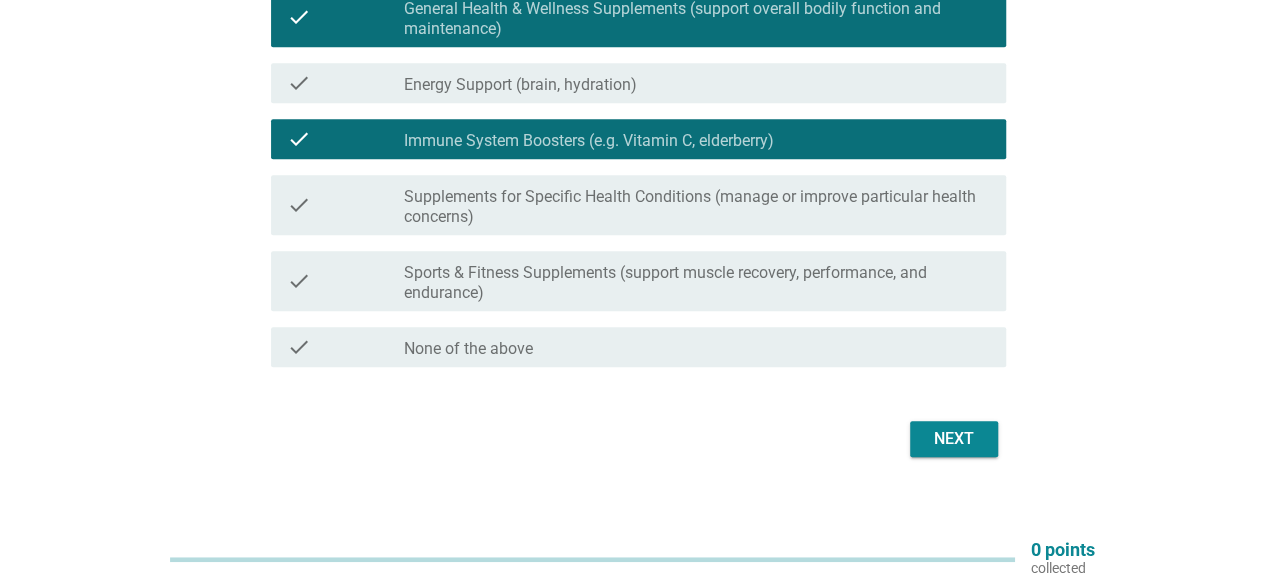click on "Supplements for Specific Health Conditions (manage or improve particular health concerns)" at bounding box center [697, 207] 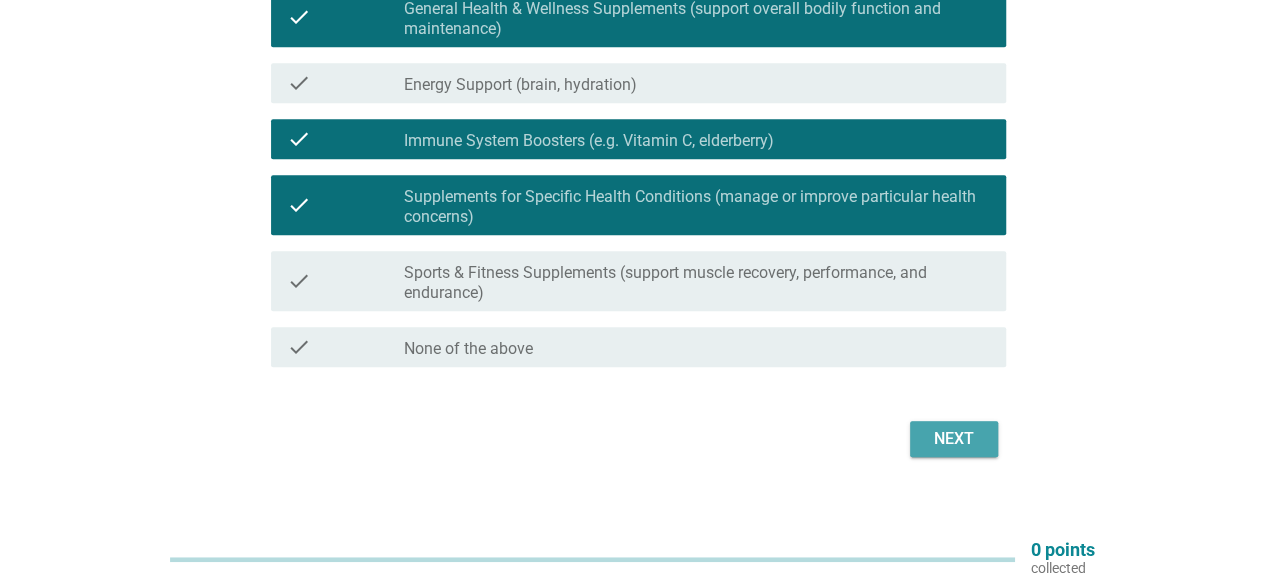 click on "Next" at bounding box center [954, 439] 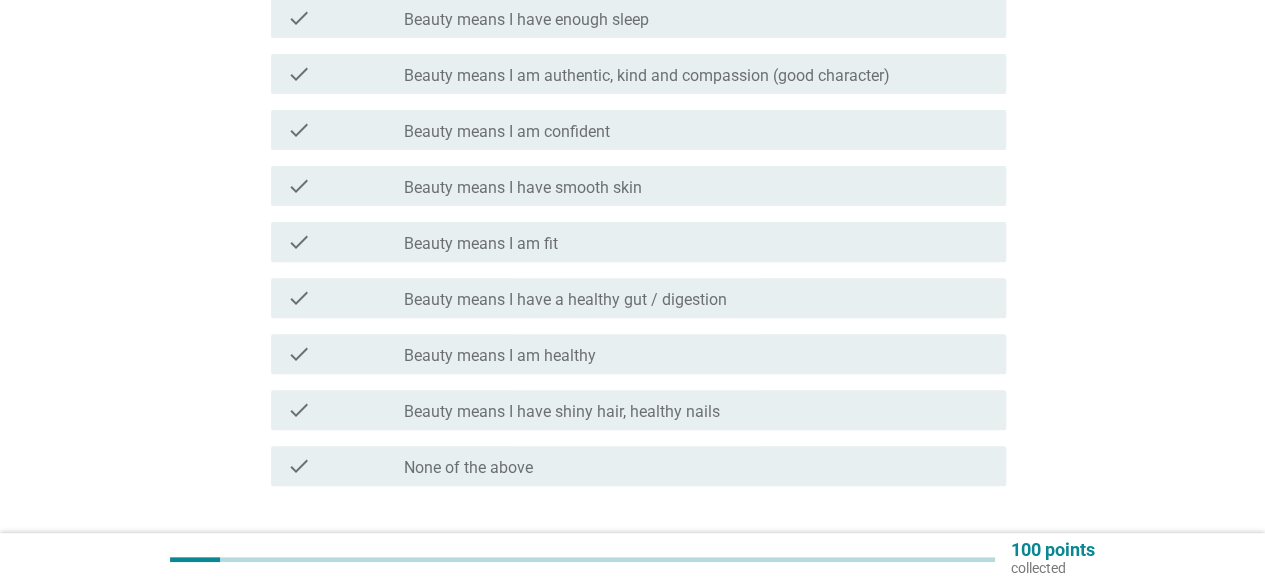 scroll, scrollTop: 300, scrollLeft: 0, axis: vertical 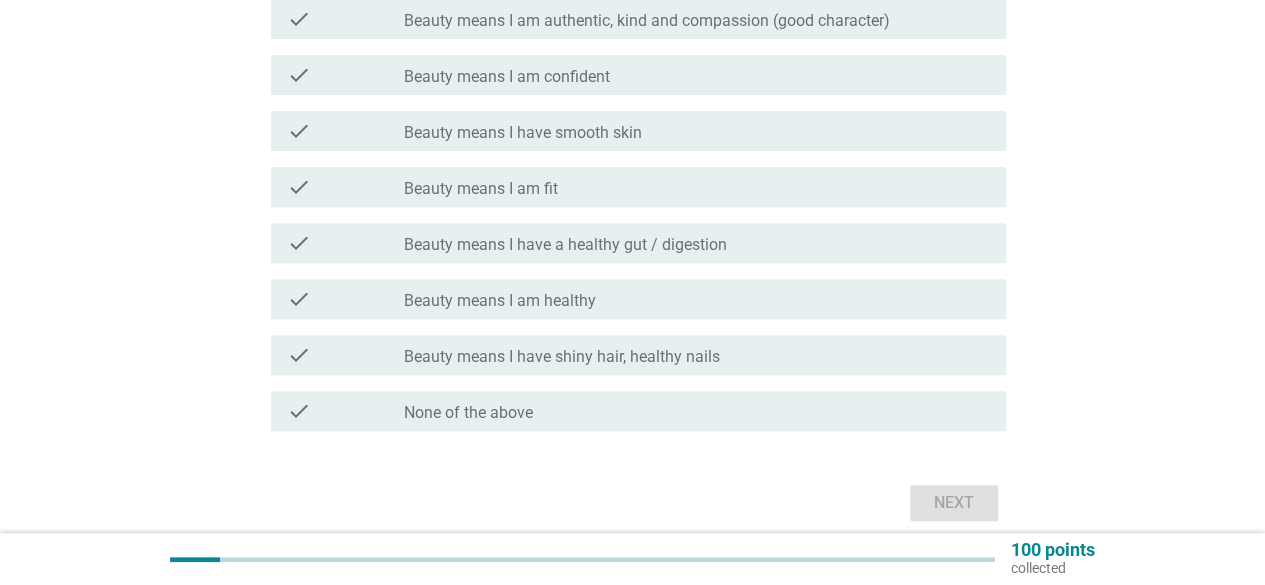 click on "check     check_box_outline_blank Beauty means I am healthy" at bounding box center (638, 299) 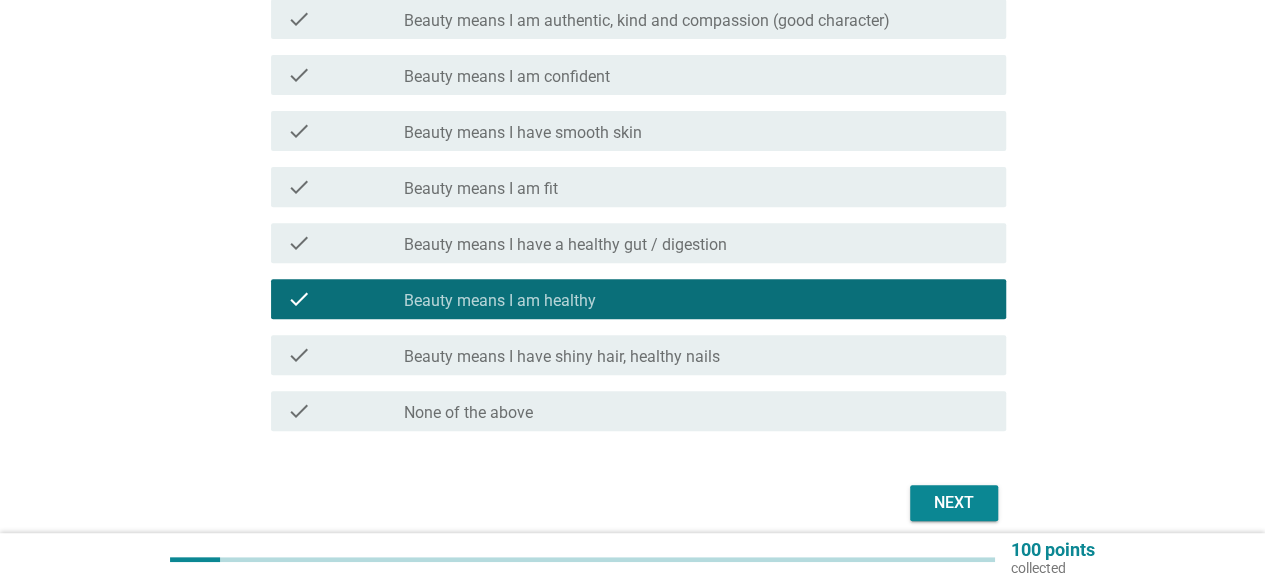 click on "check_box_outline_blank Beauty means I am fit" at bounding box center [697, 187] 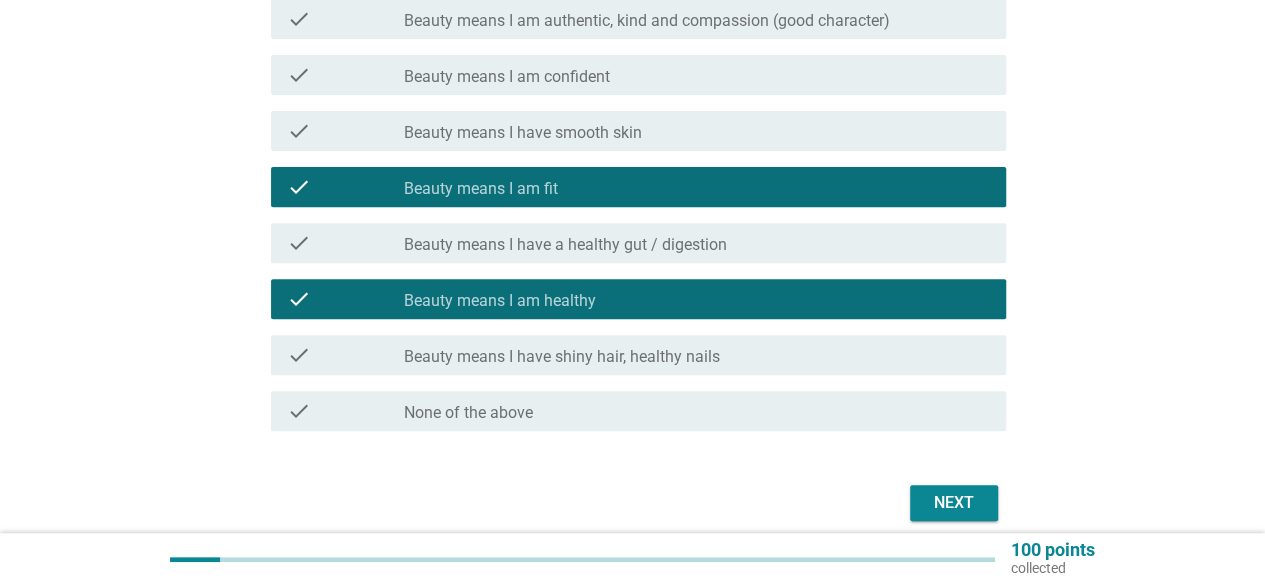 scroll, scrollTop: 200, scrollLeft: 0, axis: vertical 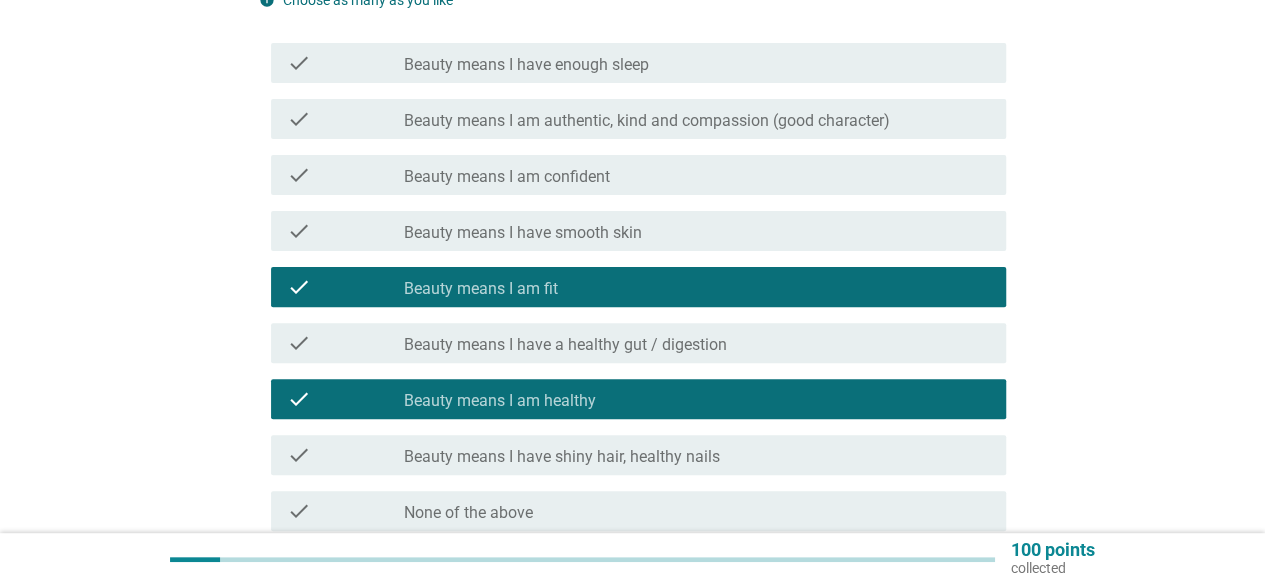 click on "check     check_box_outline_blank Beauty means I am authentic, kind and compassion (good character)" at bounding box center [638, 119] 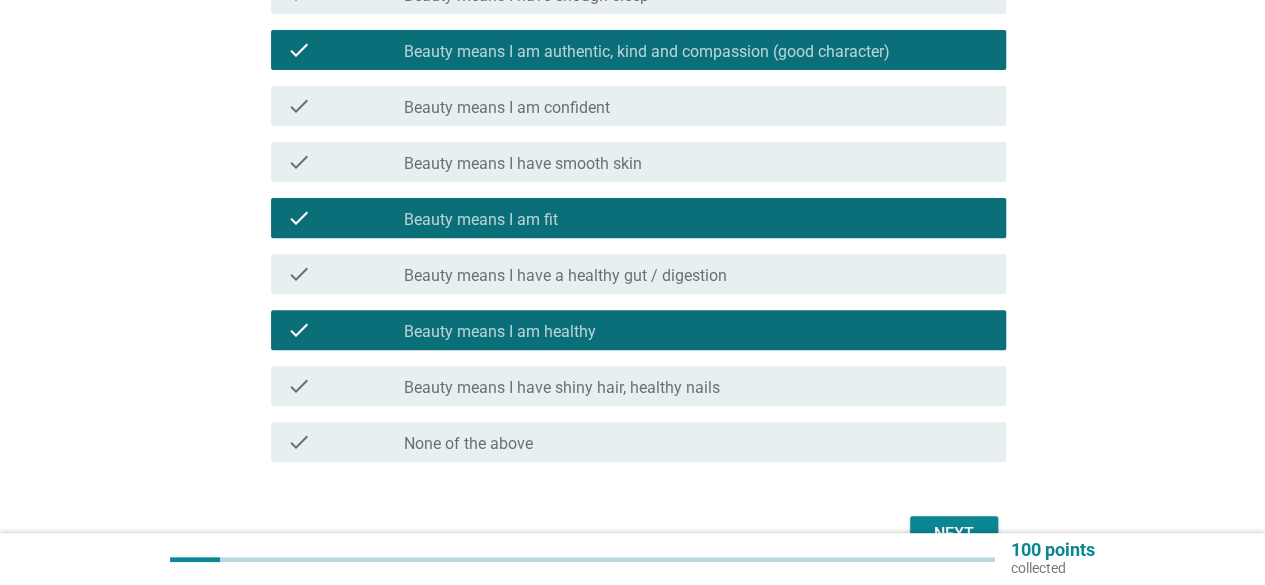 scroll, scrollTop: 300, scrollLeft: 0, axis: vertical 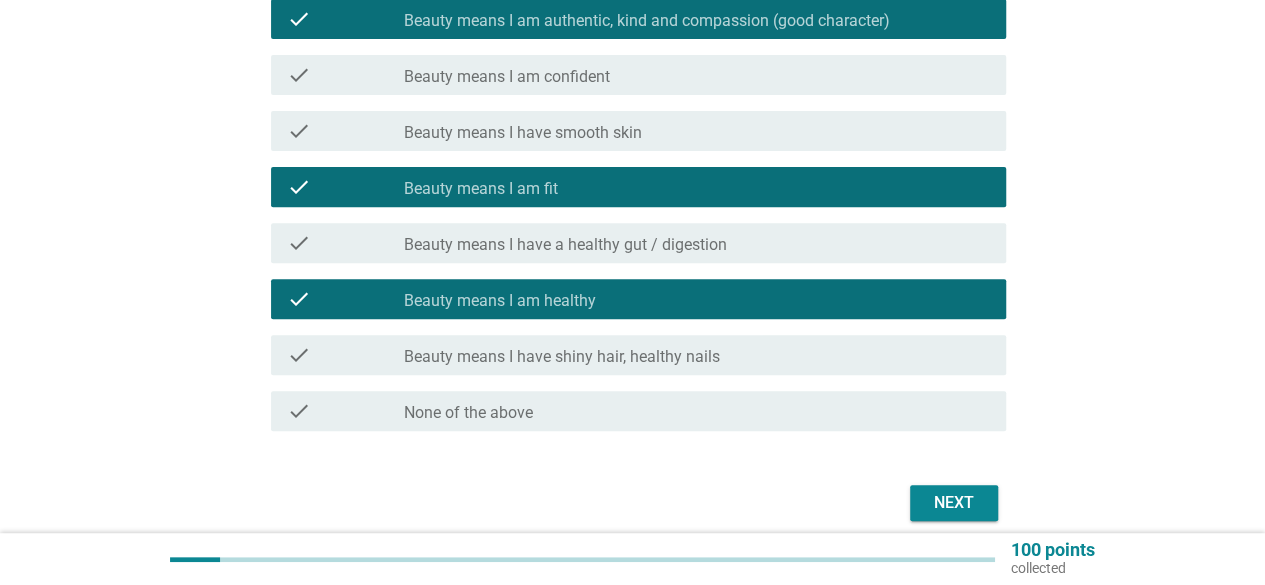click on "Next" at bounding box center (632, 503) 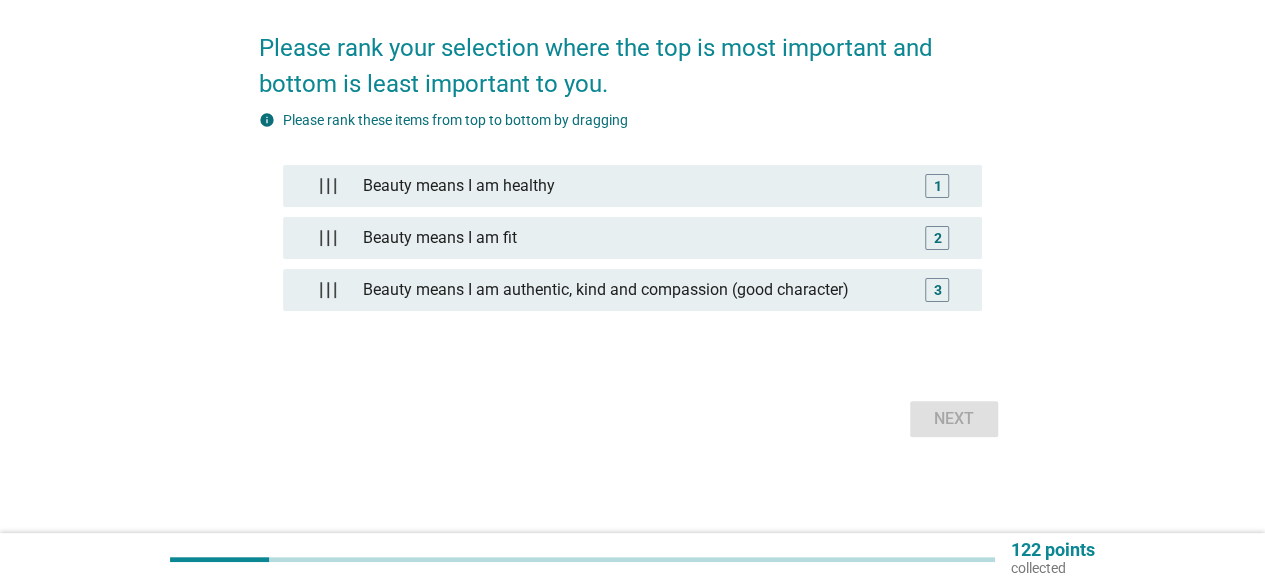scroll, scrollTop: 0, scrollLeft: 0, axis: both 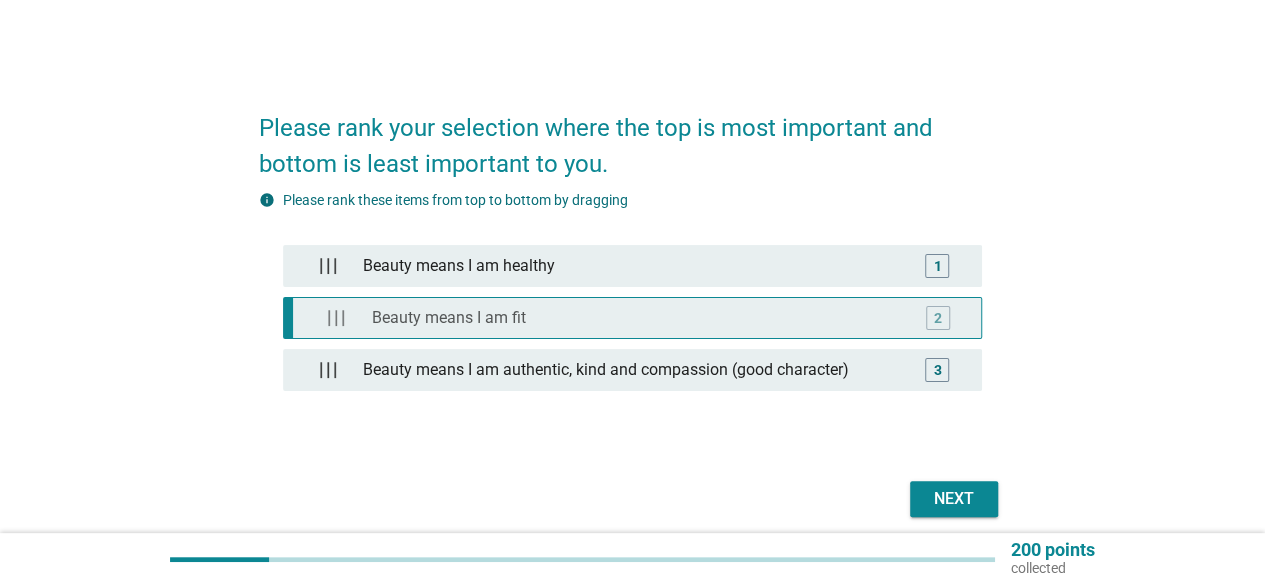 type 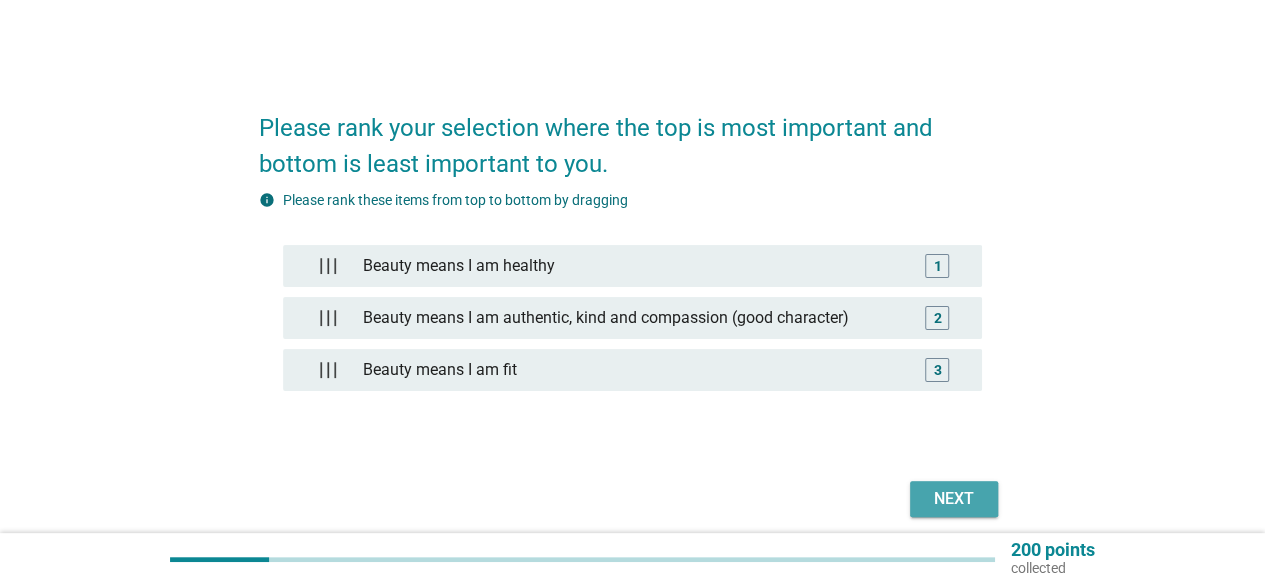 click on "Next" at bounding box center [954, 499] 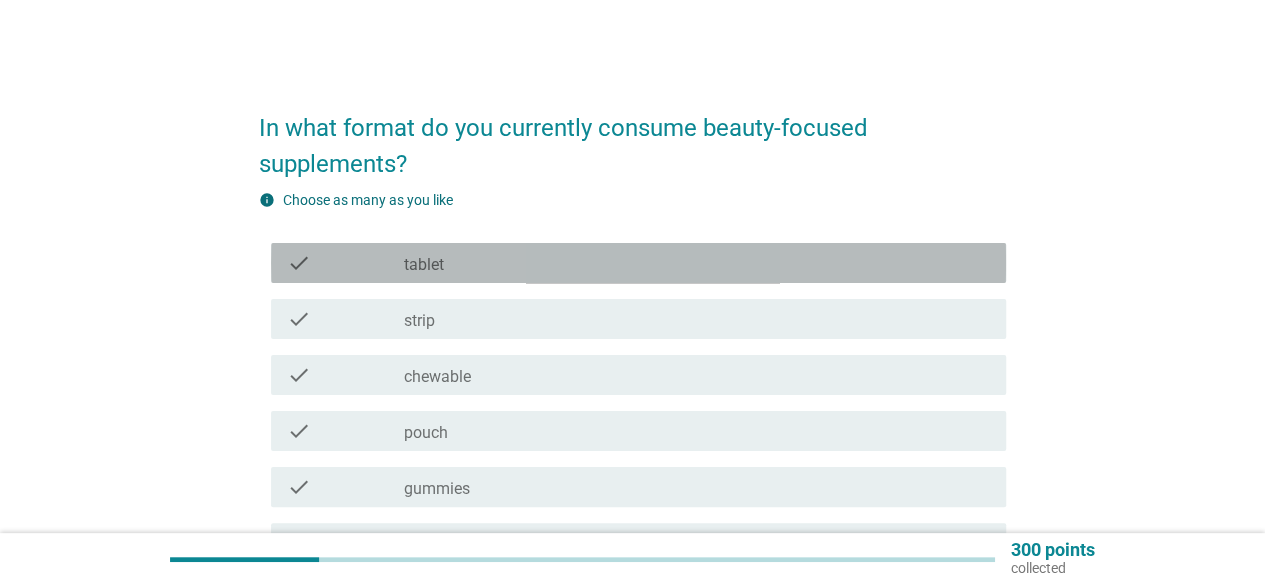 click on "check_box_outline_blank tablet" at bounding box center [697, 263] 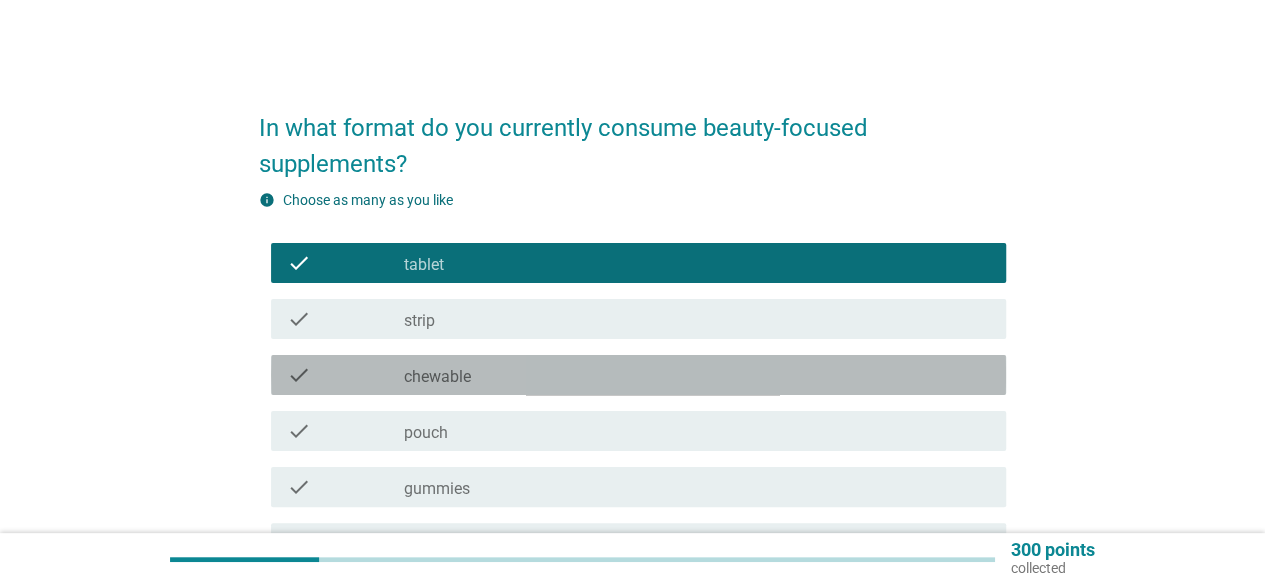 click on "check_box_outline_blank chewable" at bounding box center [697, 375] 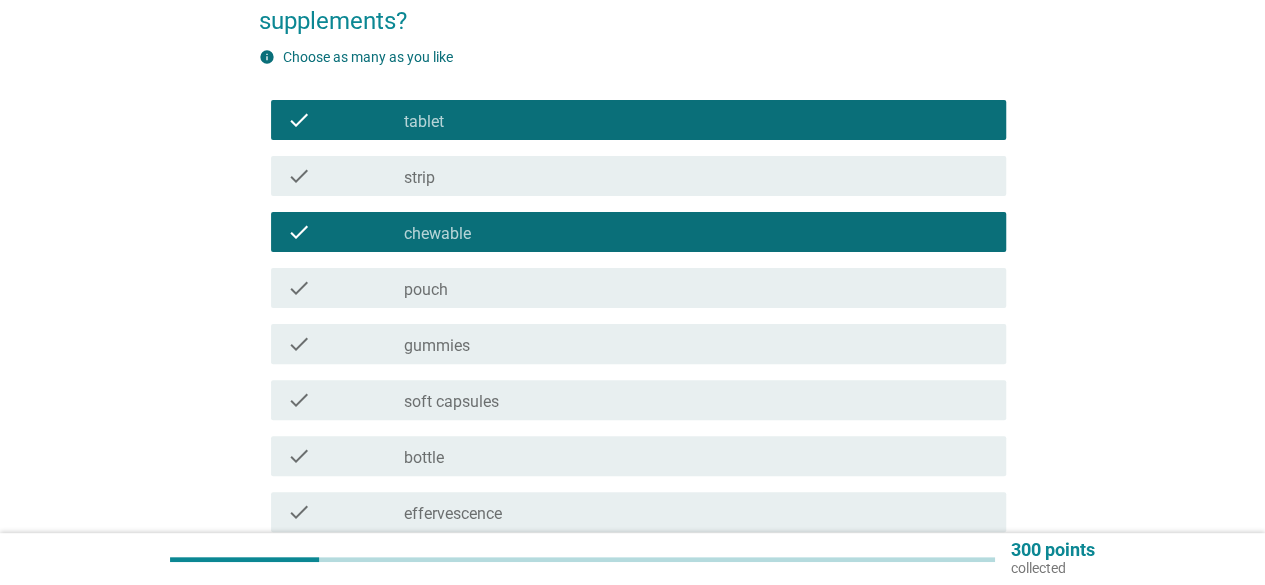 scroll, scrollTop: 200, scrollLeft: 0, axis: vertical 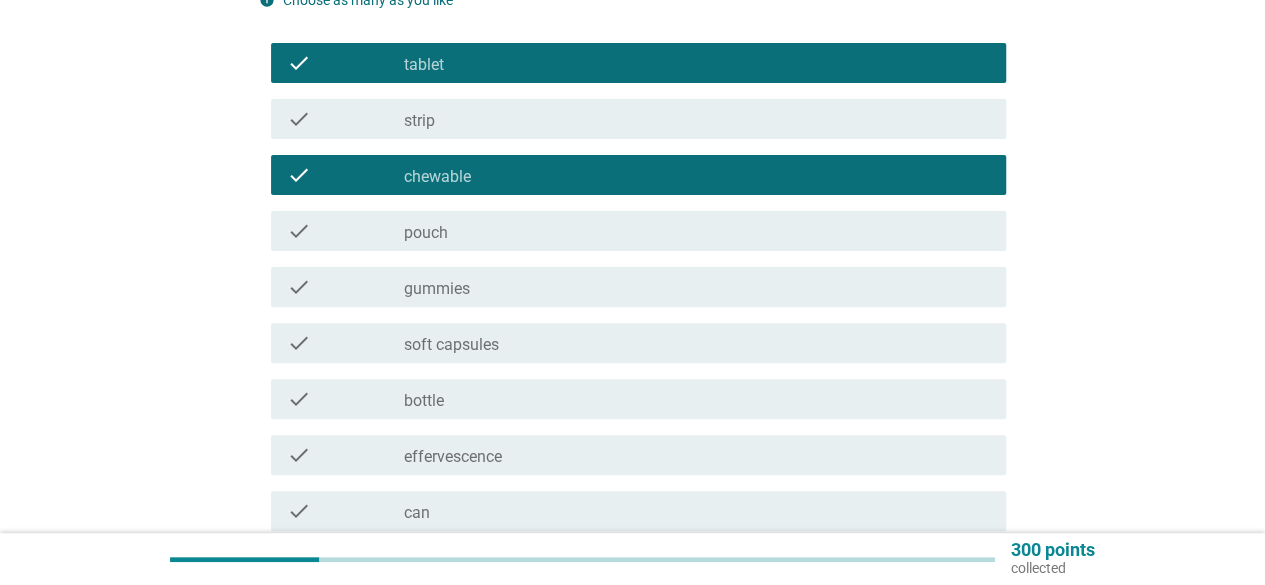 click on "check_box_outline_blank gummies" at bounding box center (697, 287) 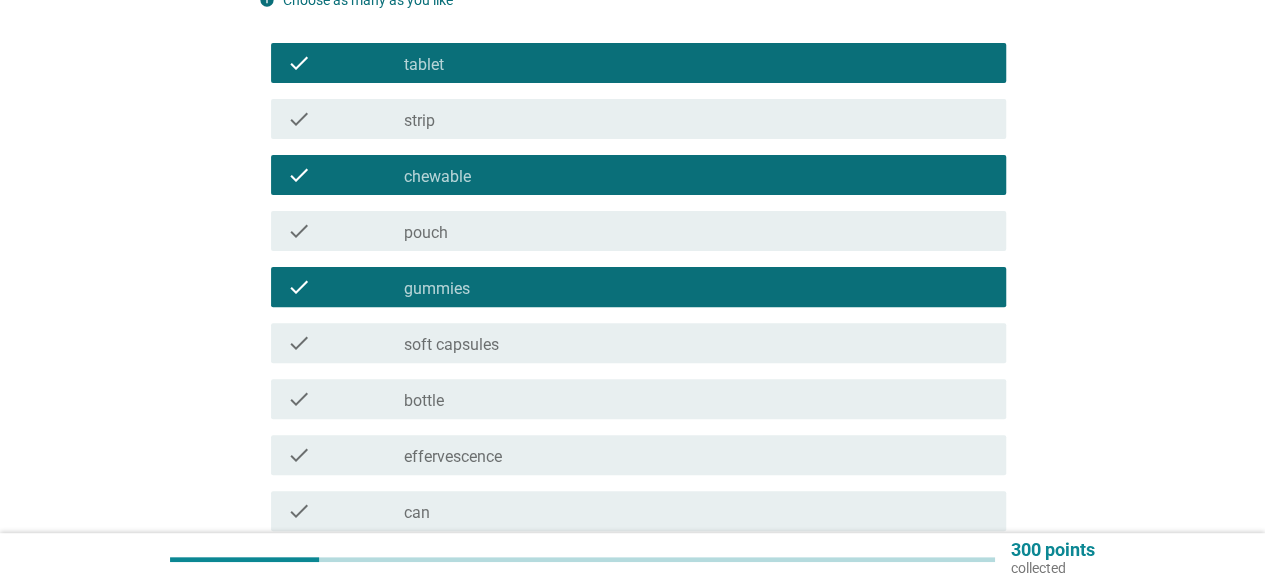 click on "check_box_outline_blank soft capsules" at bounding box center [697, 343] 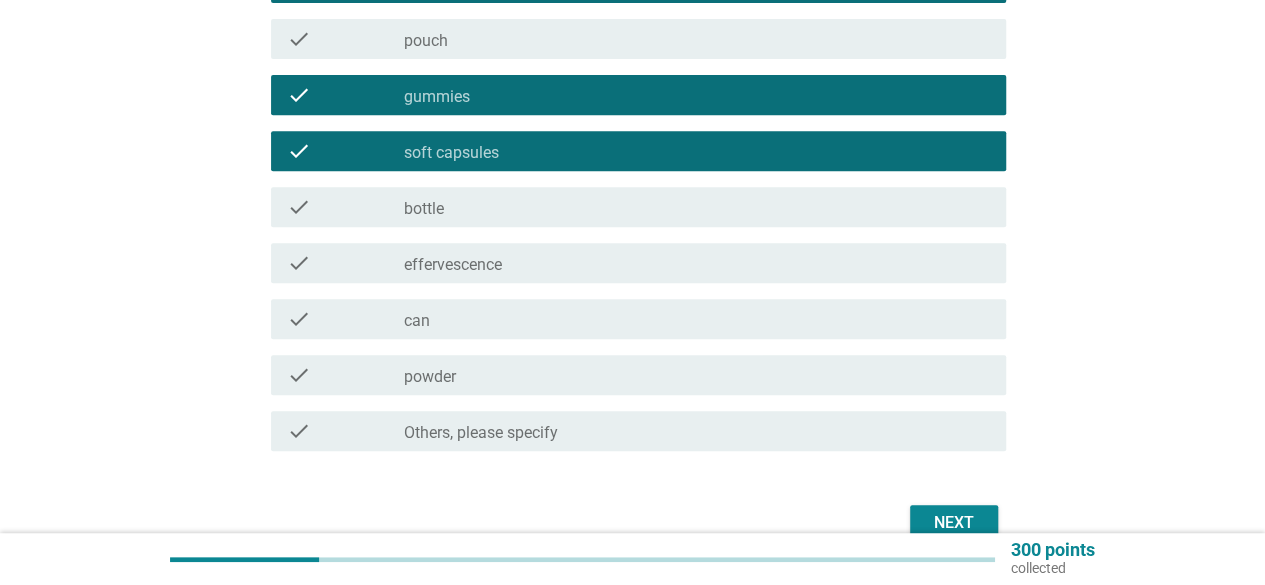 scroll, scrollTop: 400, scrollLeft: 0, axis: vertical 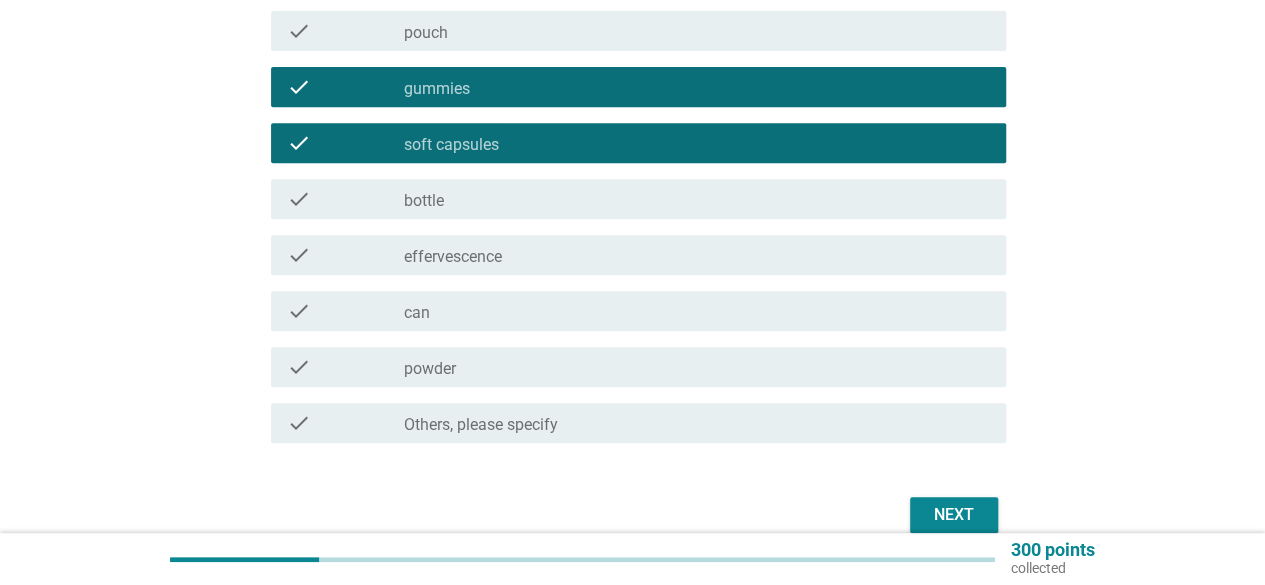 click on "check     check_box_outline_blank effervescence" at bounding box center [638, 255] 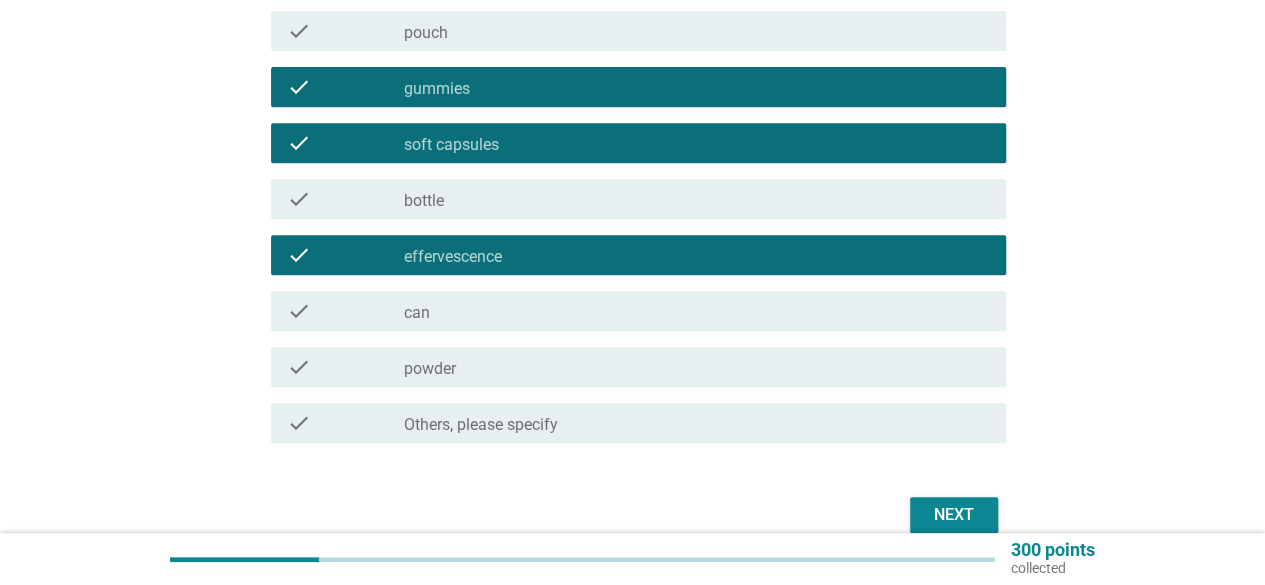 click on "check     check_box_outline_blank powder" at bounding box center (638, 367) 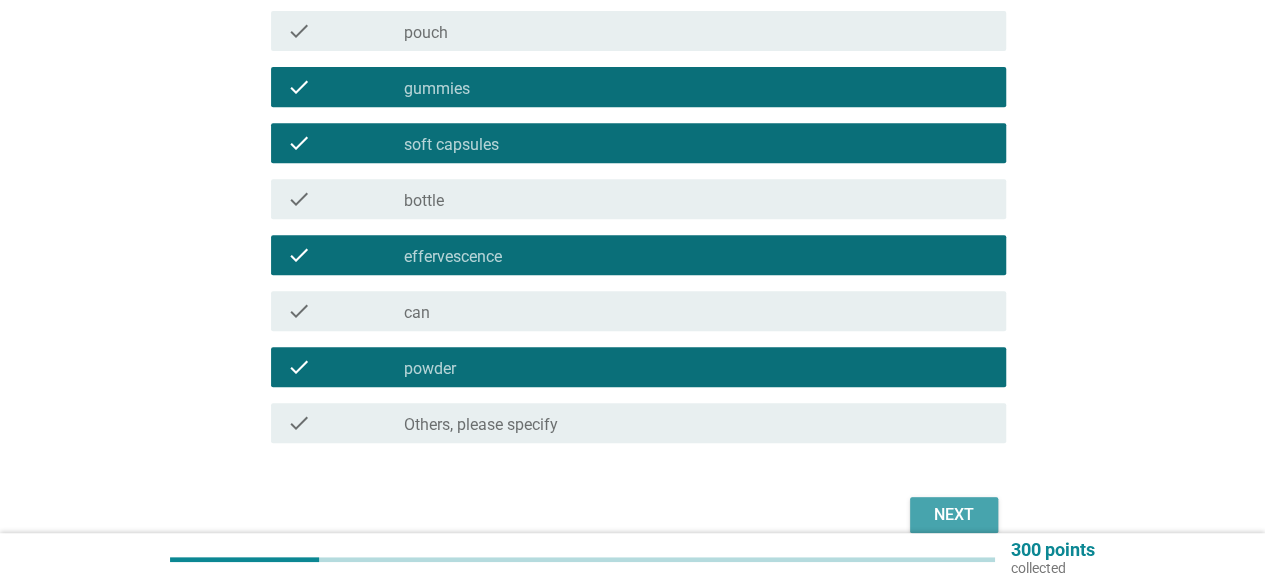 click on "Next" at bounding box center (954, 515) 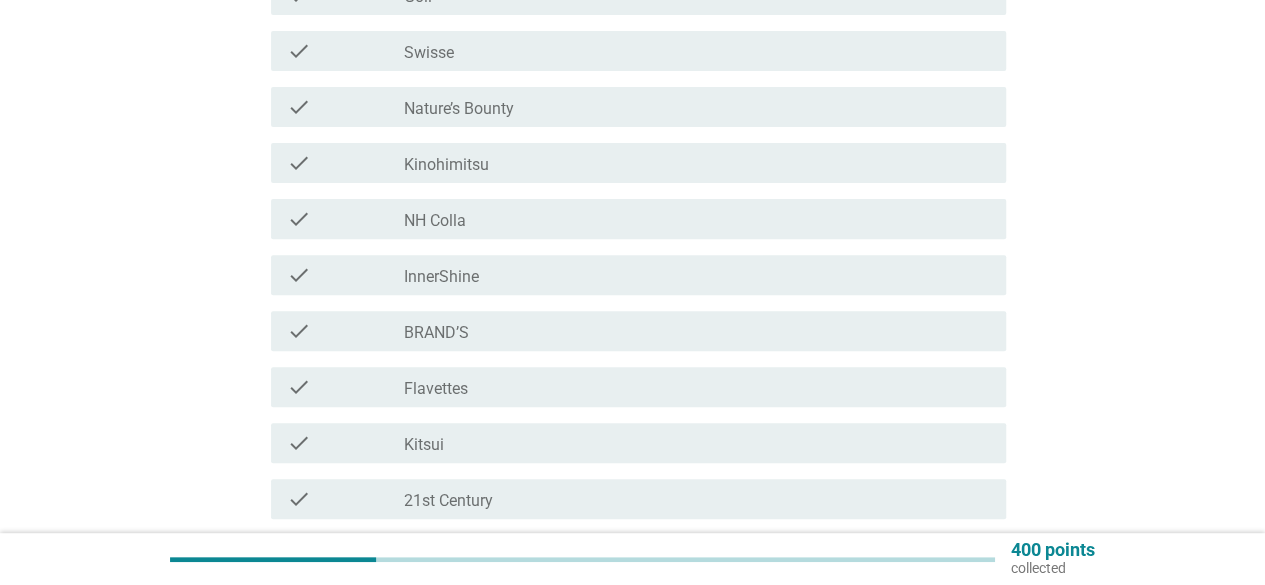 scroll, scrollTop: 300, scrollLeft: 0, axis: vertical 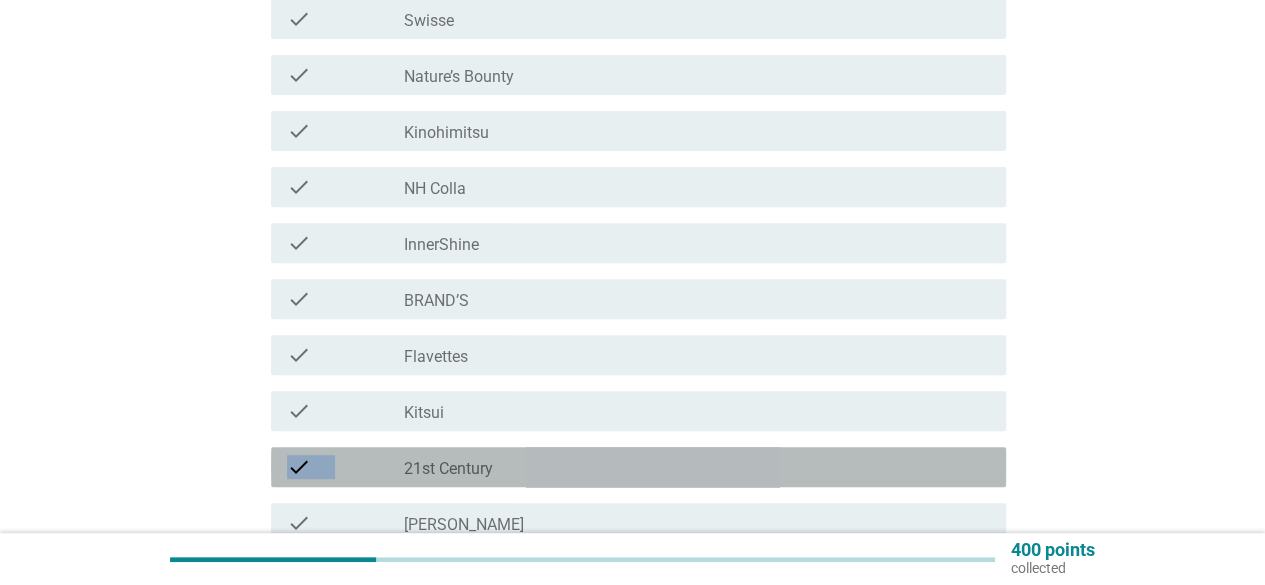drag, startPoint x: 515, startPoint y: 464, endPoint x: 520, endPoint y: 403, distance: 61.204575 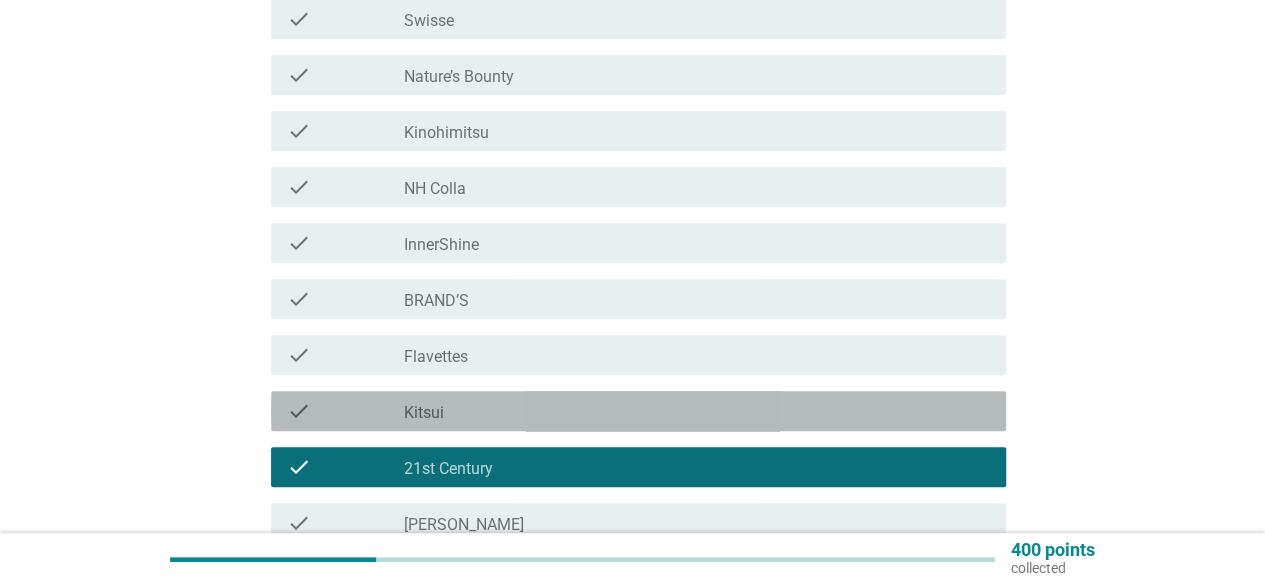 click on "check_box_outline_blank Kitsui" at bounding box center (697, 411) 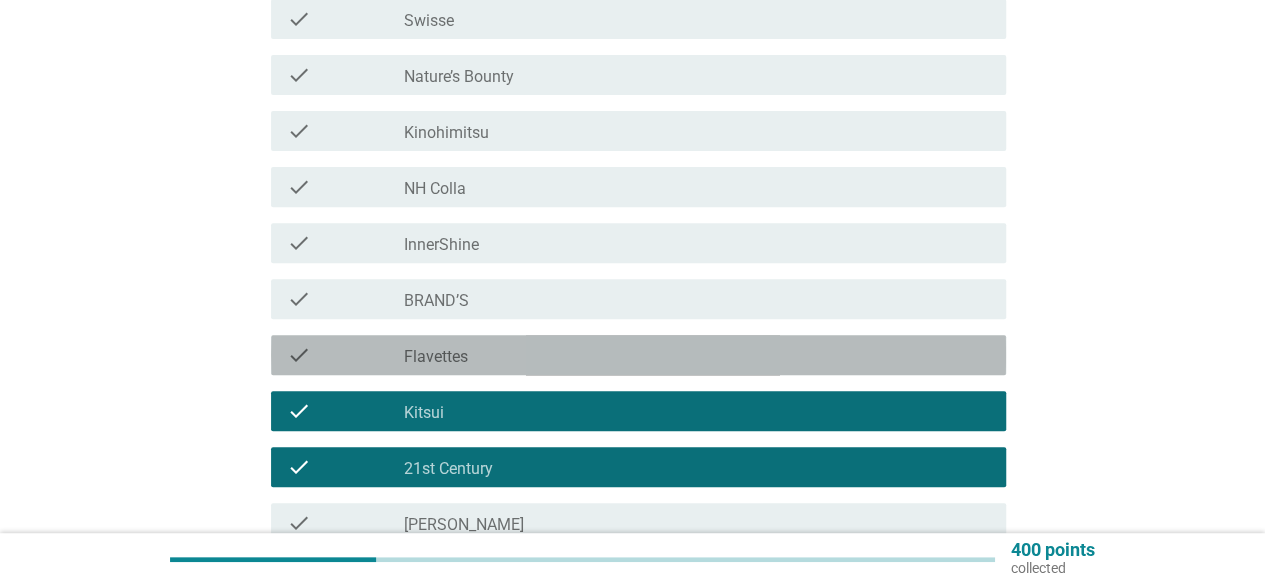 click on "check_box_outline_blank Flavettes" at bounding box center (697, 355) 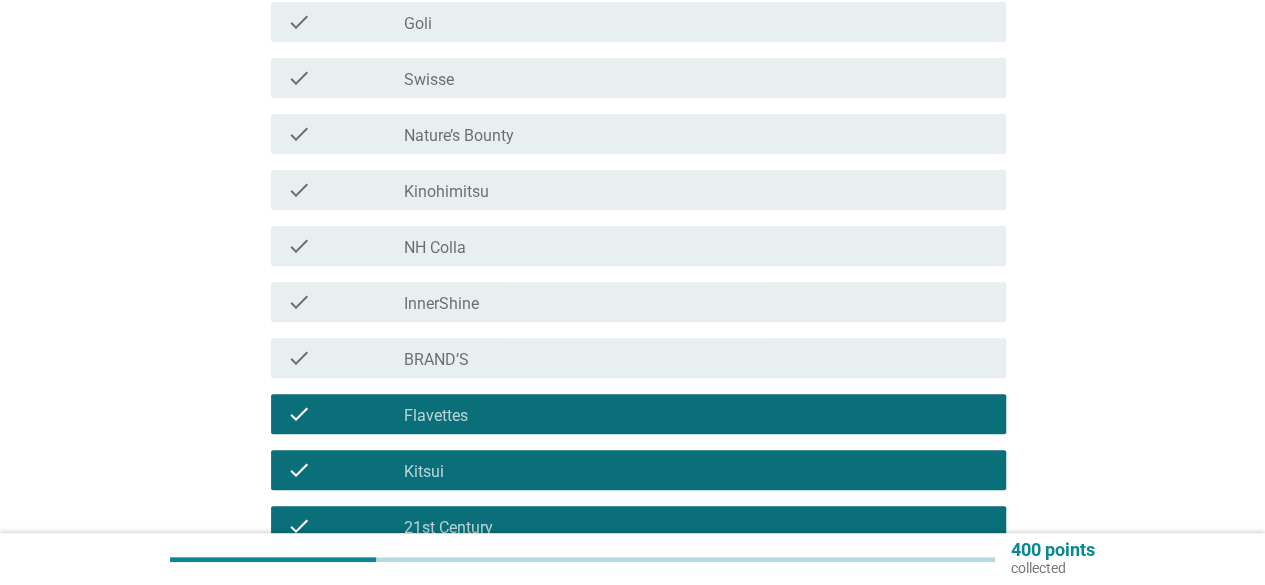 scroll, scrollTop: 200, scrollLeft: 0, axis: vertical 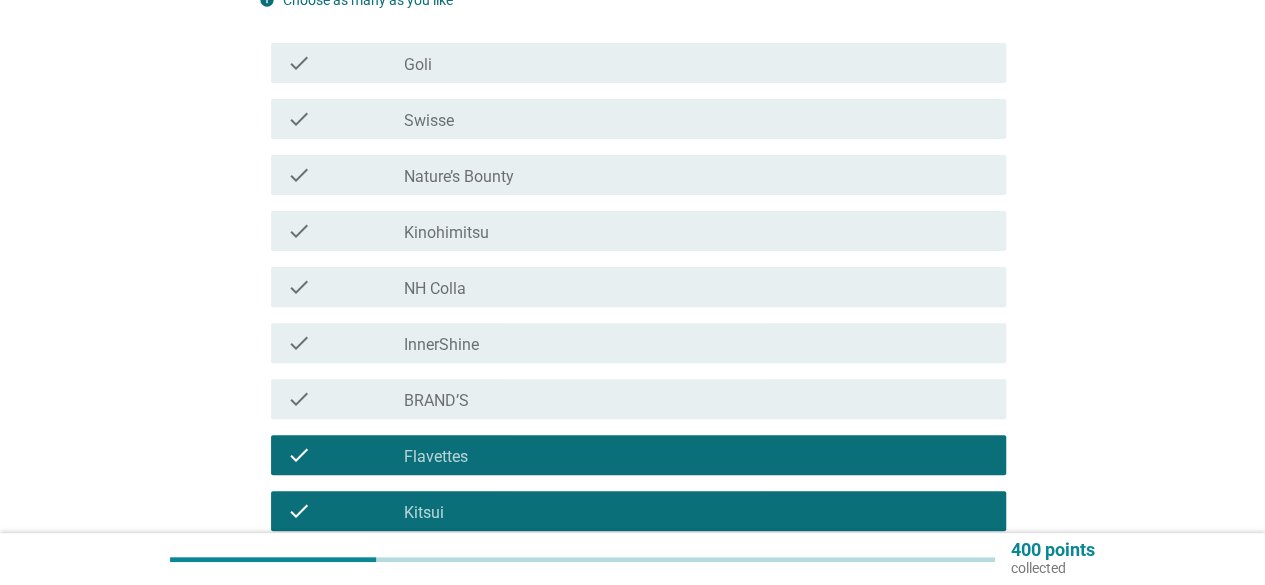 click on "check_box_outline_blank Goli" at bounding box center [697, 63] 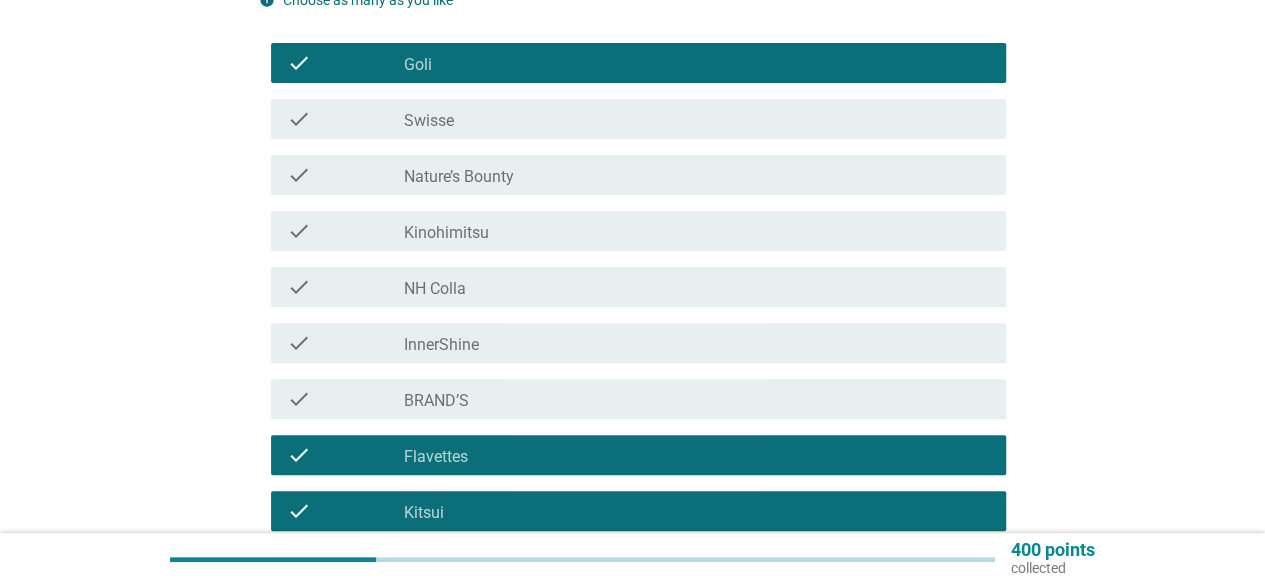 click on "check     check_box_outline_blank NH Colla" at bounding box center [638, 287] 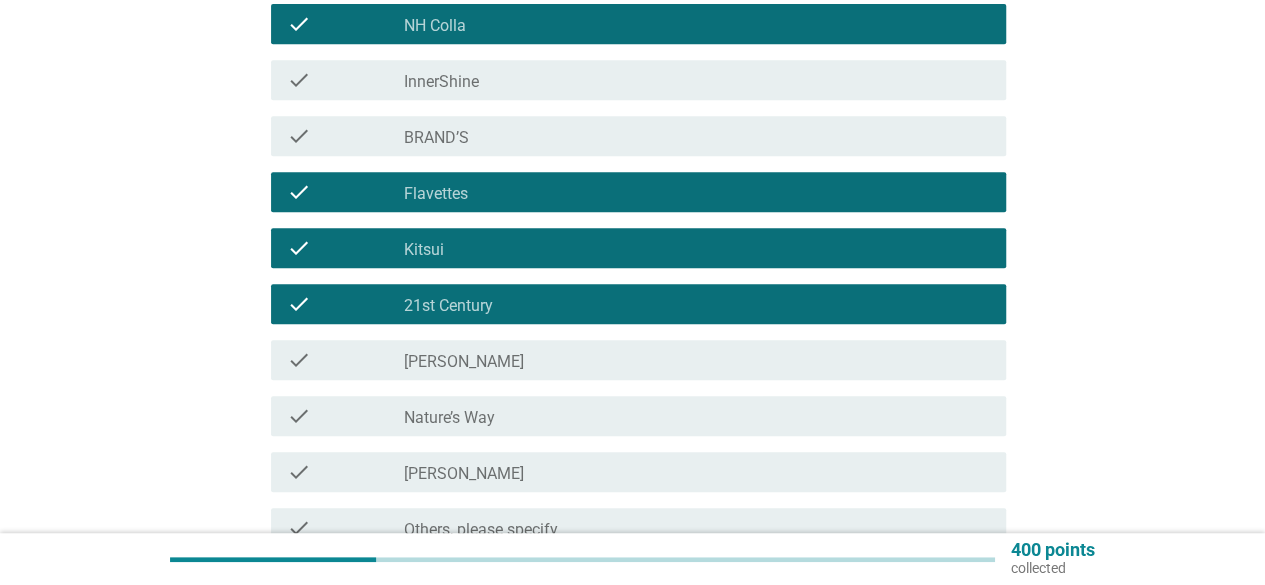 scroll, scrollTop: 500, scrollLeft: 0, axis: vertical 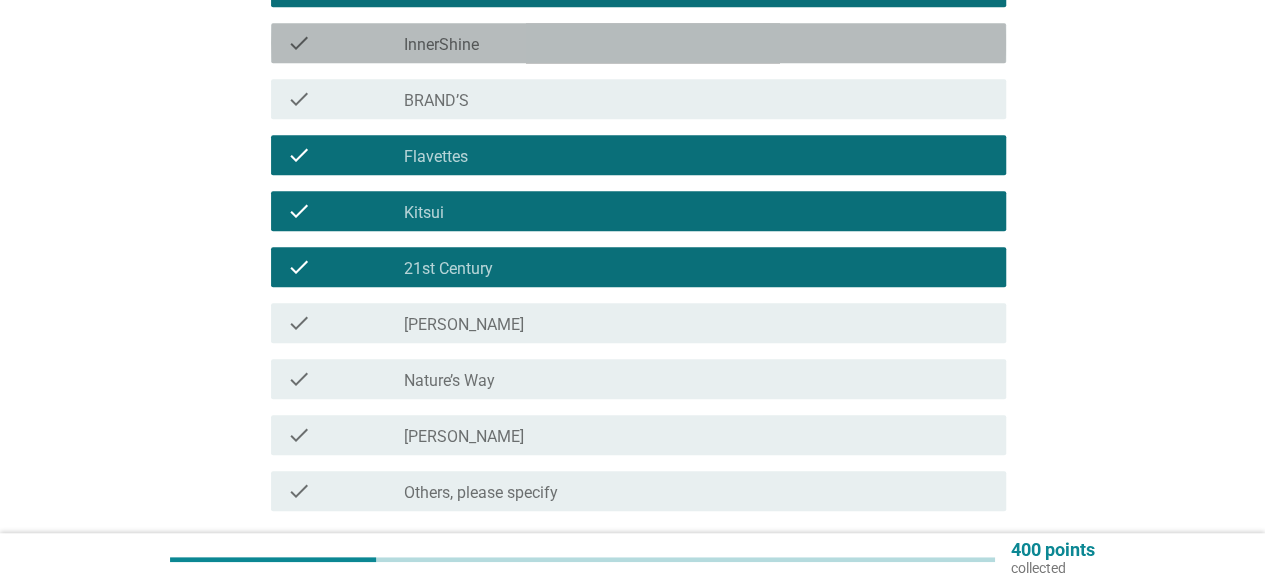 click on "check_box_outline_blank InnerShine" at bounding box center [697, 43] 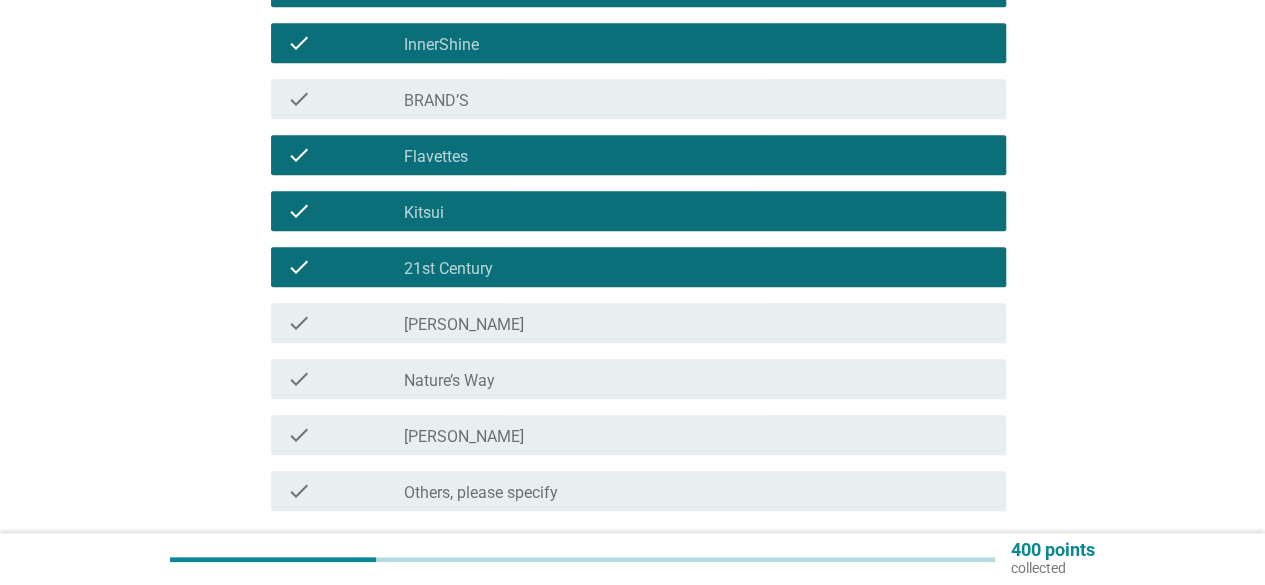 scroll, scrollTop: 600, scrollLeft: 0, axis: vertical 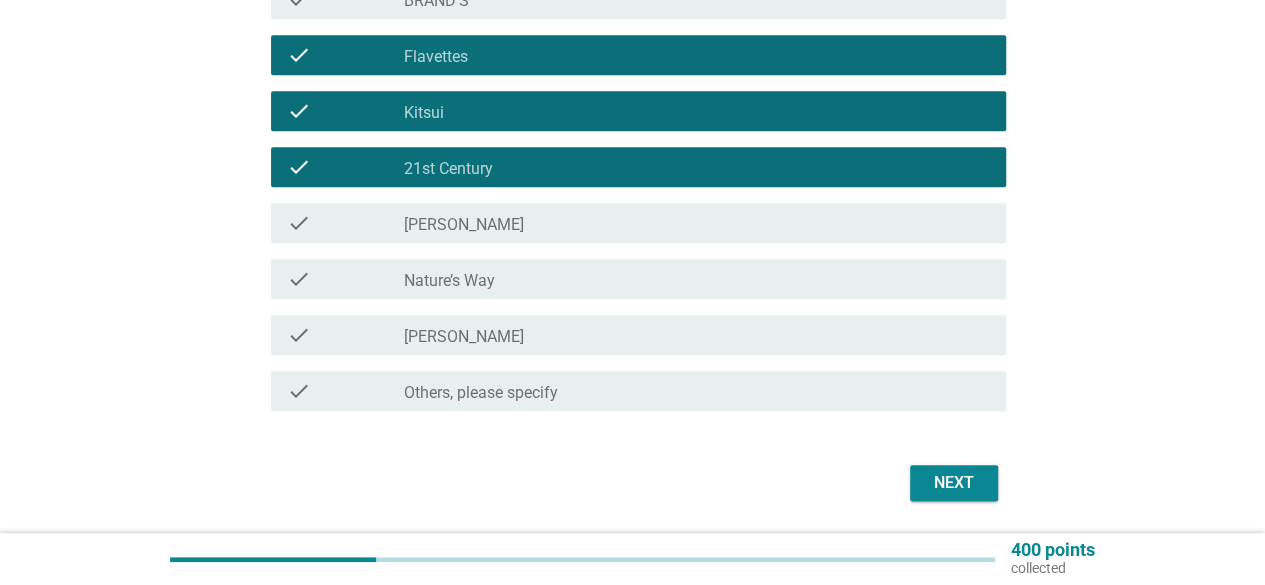 click on "Next" at bounding box center (954, 483) 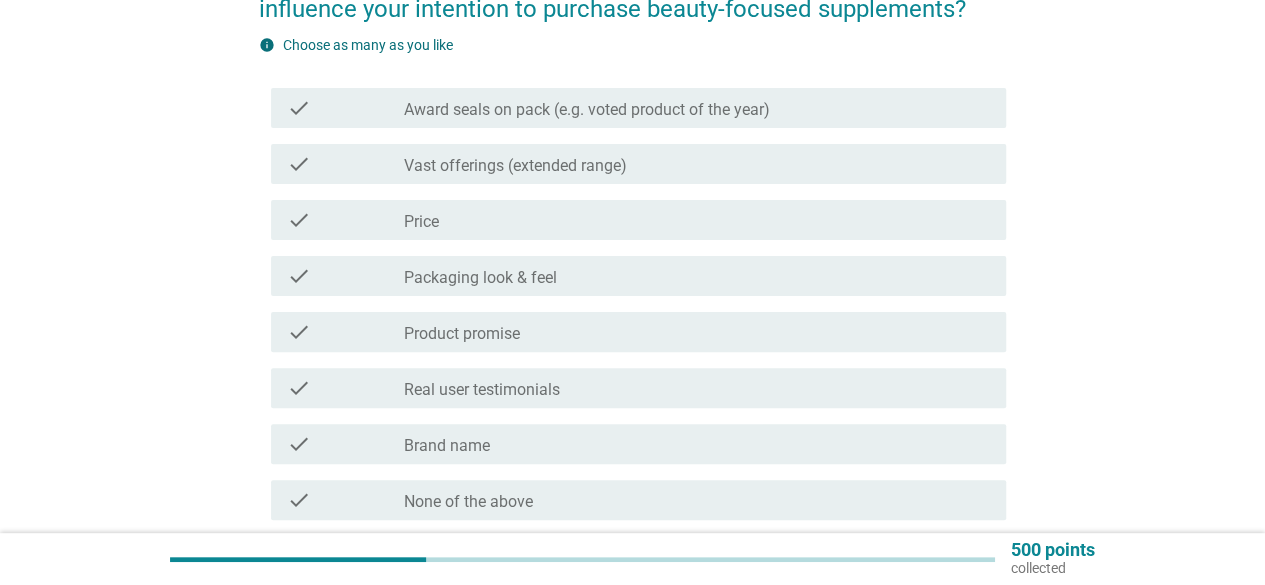scroll, scrollTop: 200, scrollLeft: 0, axis: vertical 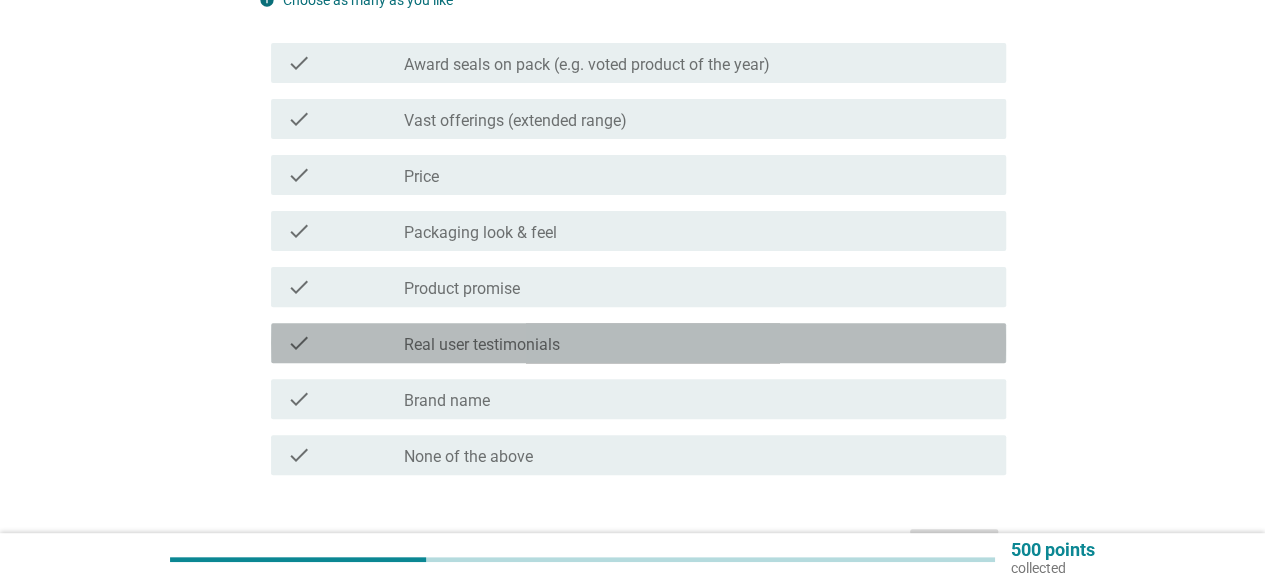 click on "check     check_box_outline_blank Real user testimonials" at bounding box center [638, 343] 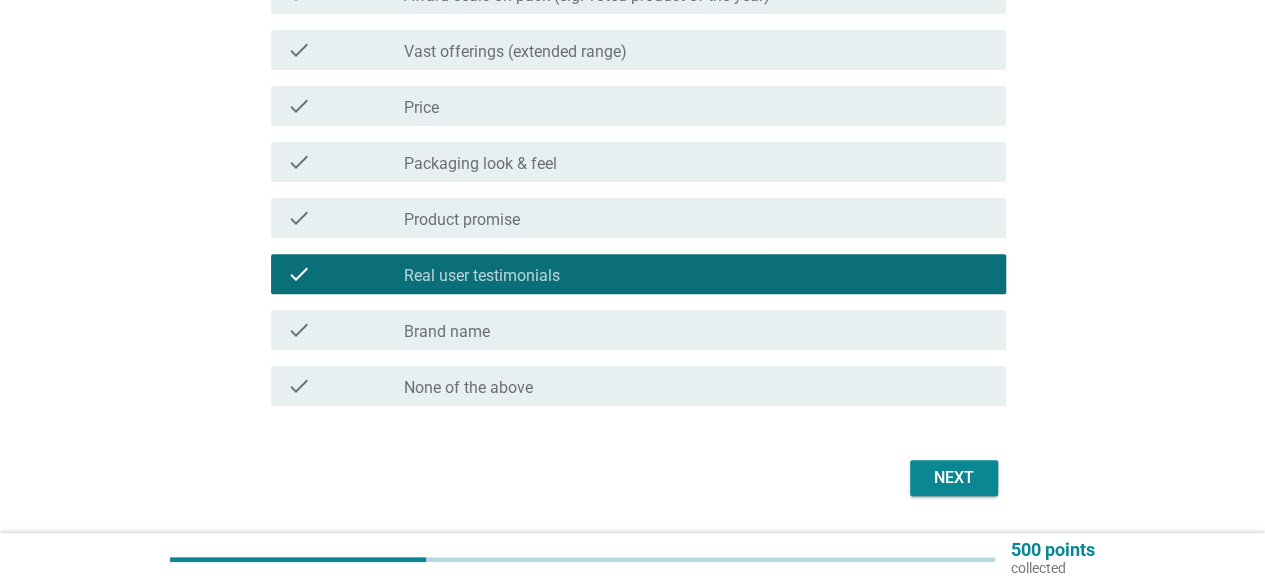 scroll, scrollTop: 328, scrollLeft: 0, axis: vertical 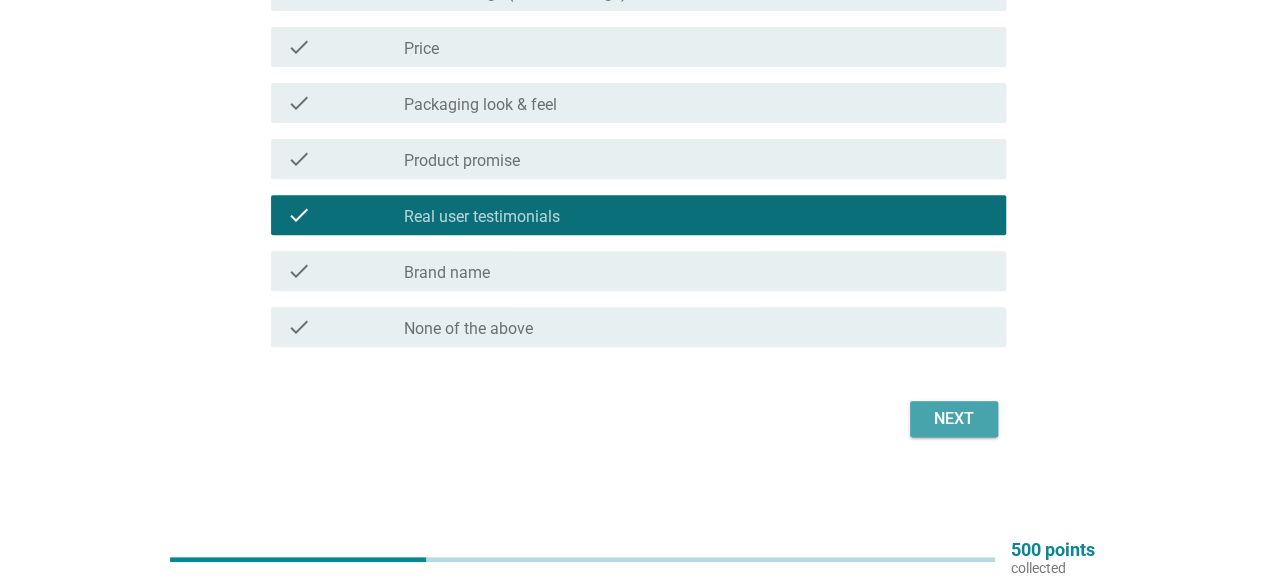 click on "Next" at bounding box center (954, 419) 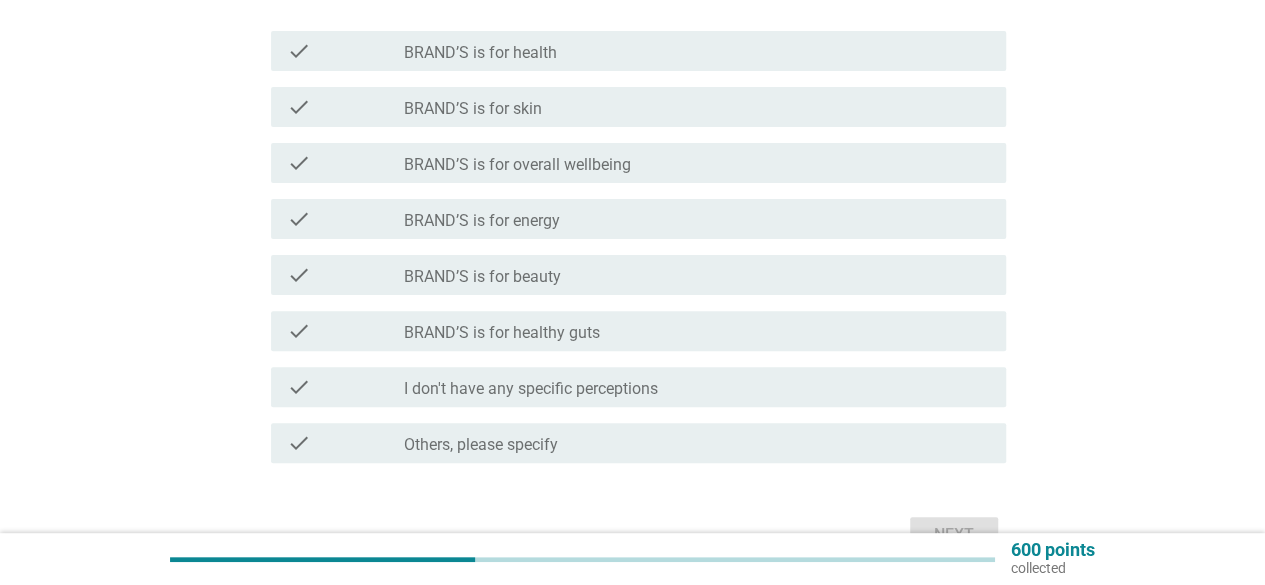 scroll, scrollTop: 200, scrollLeft: 0, axis: vertical 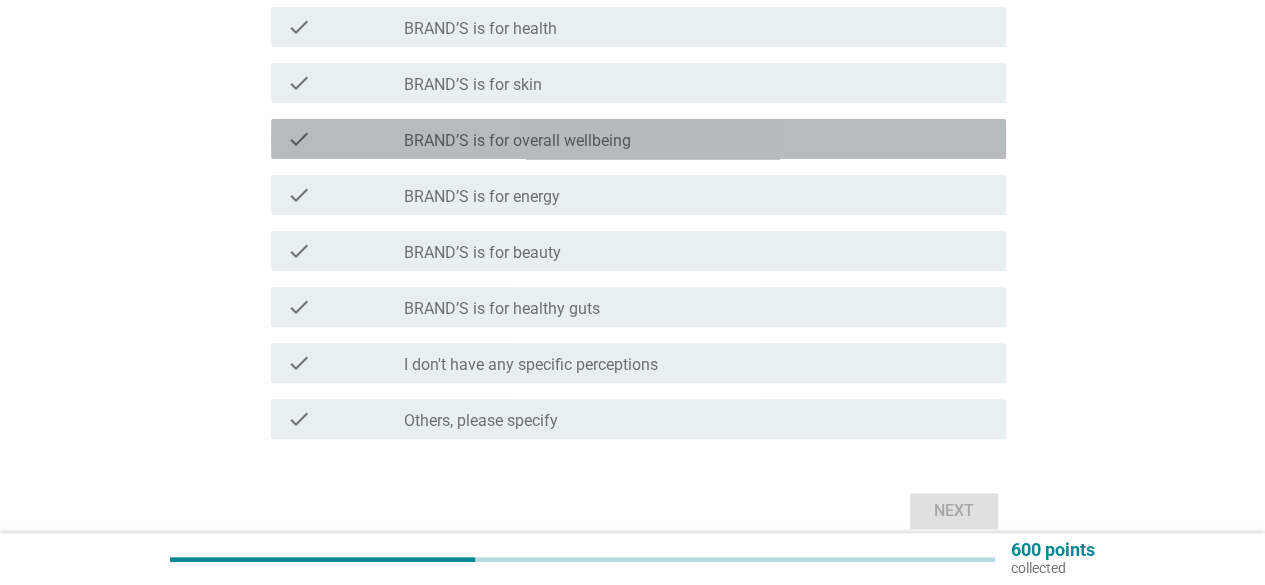 click on "check_box_outline_blank BRAND’S is for overall wellbeing" at bounding box center [697, 139] 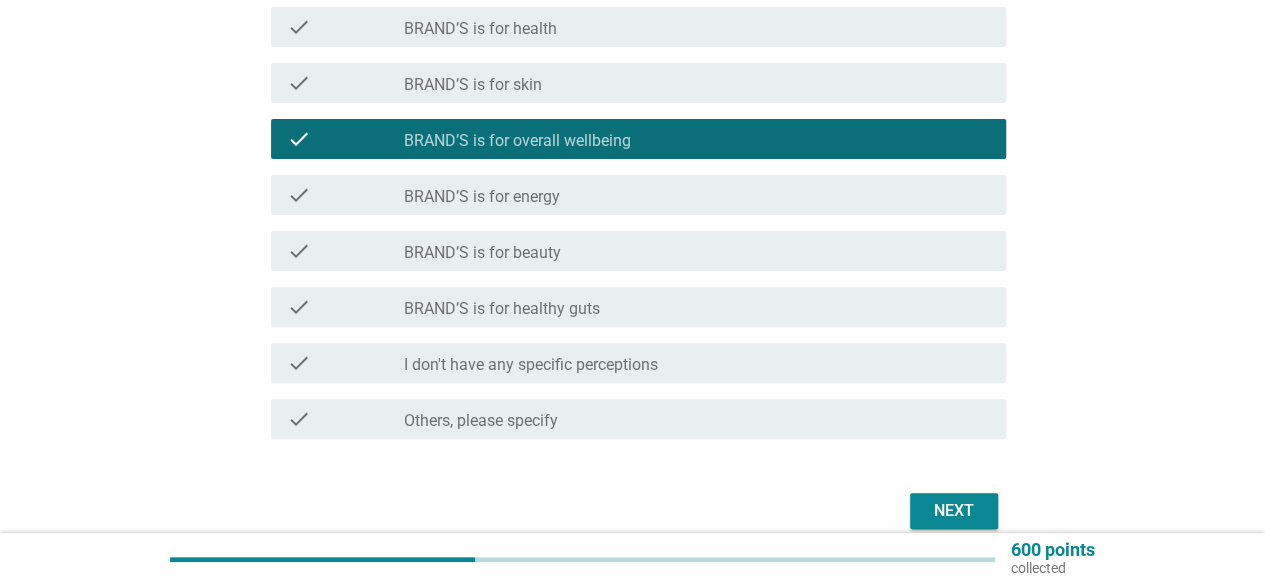 click on "check_box_outline_blank BRAND’S is for health" at bounding box center [697, 27] 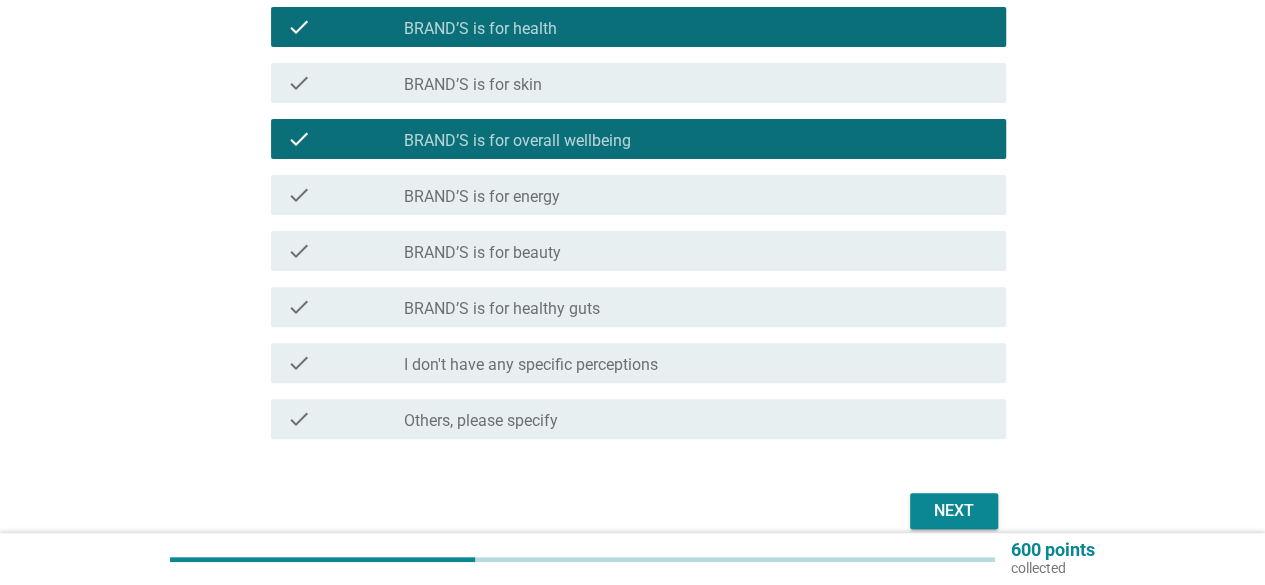 click on "check     check_box_outline_blank BRAND’S is for beauty" at bounding box center [632, 251] 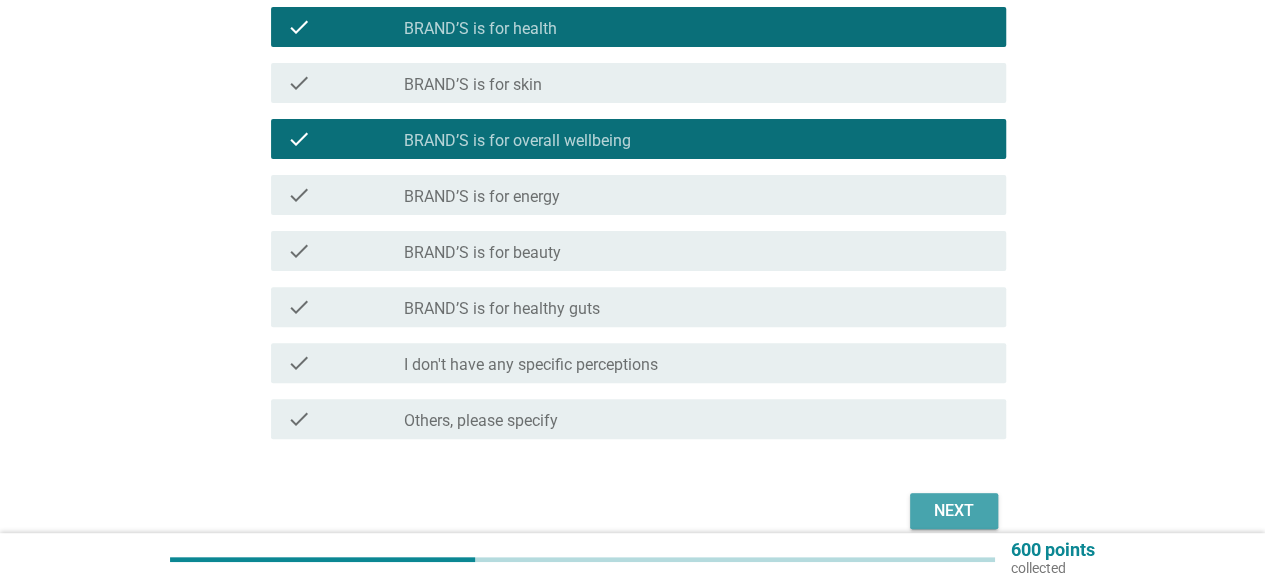click on "Next" at bounding box center [954, 511] 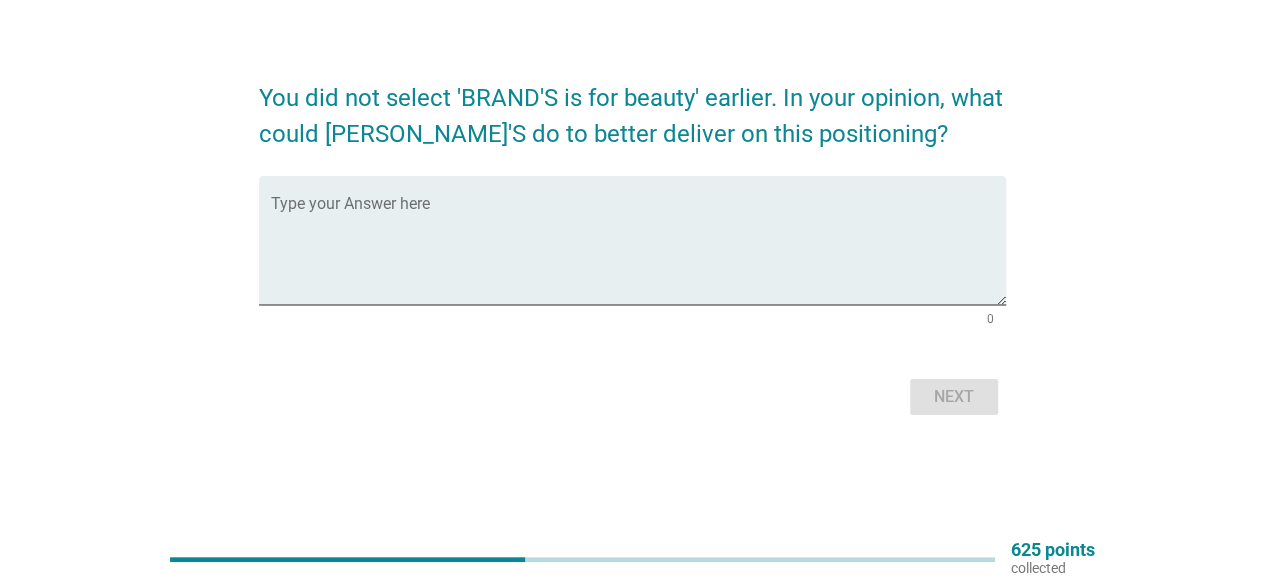 scroll, scrollTop: 0, scrollLeft: 0, axis: both 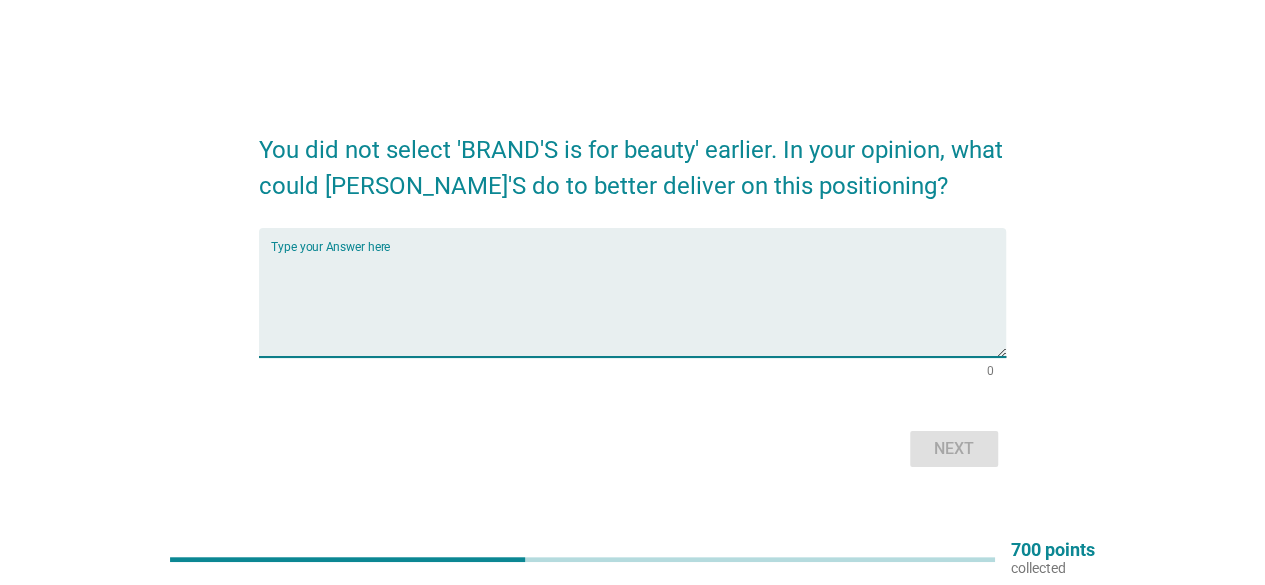 click at bounding box center [638, 304] 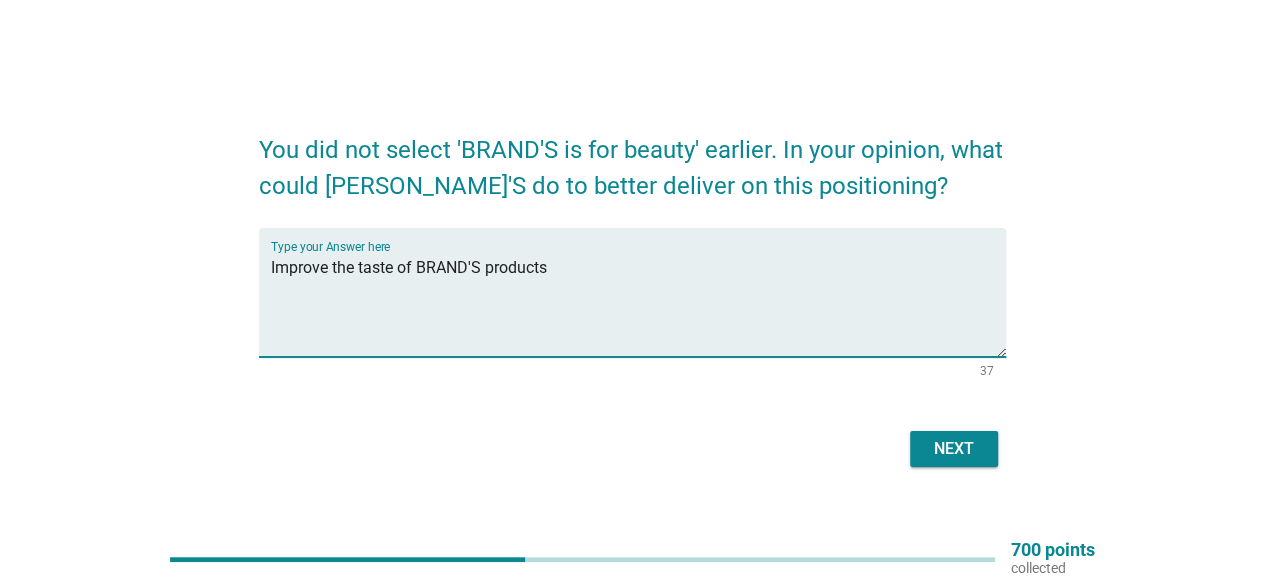 type on "Improve the taste of BRAND'S products" 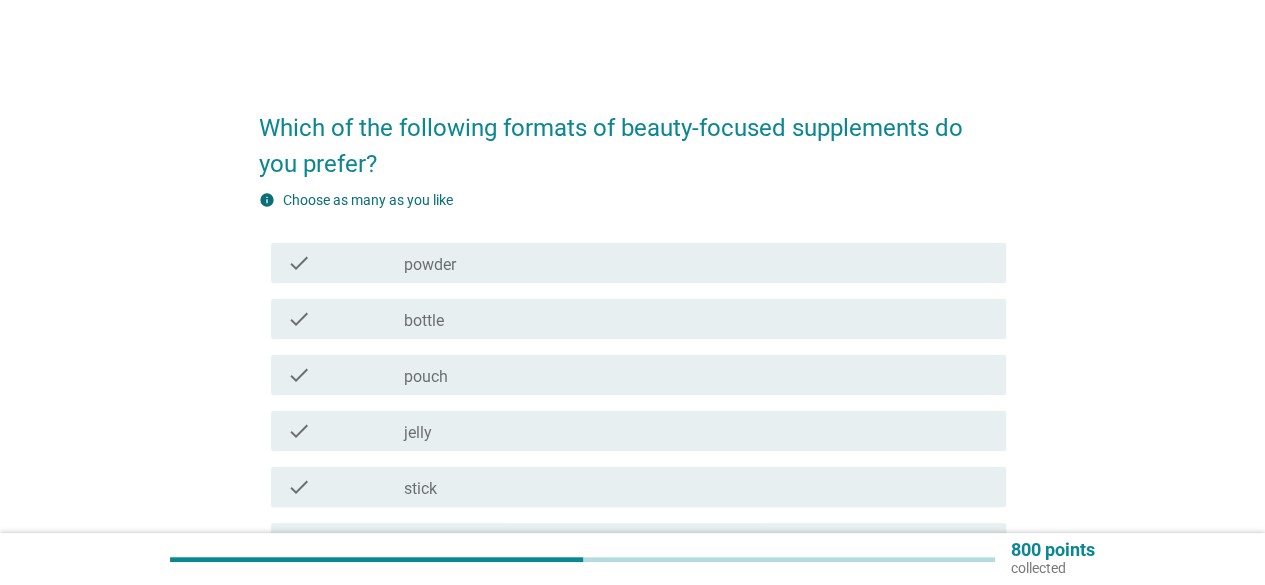 scroll, scrollTop: 100, scrollLeft: 0, axis: vertical 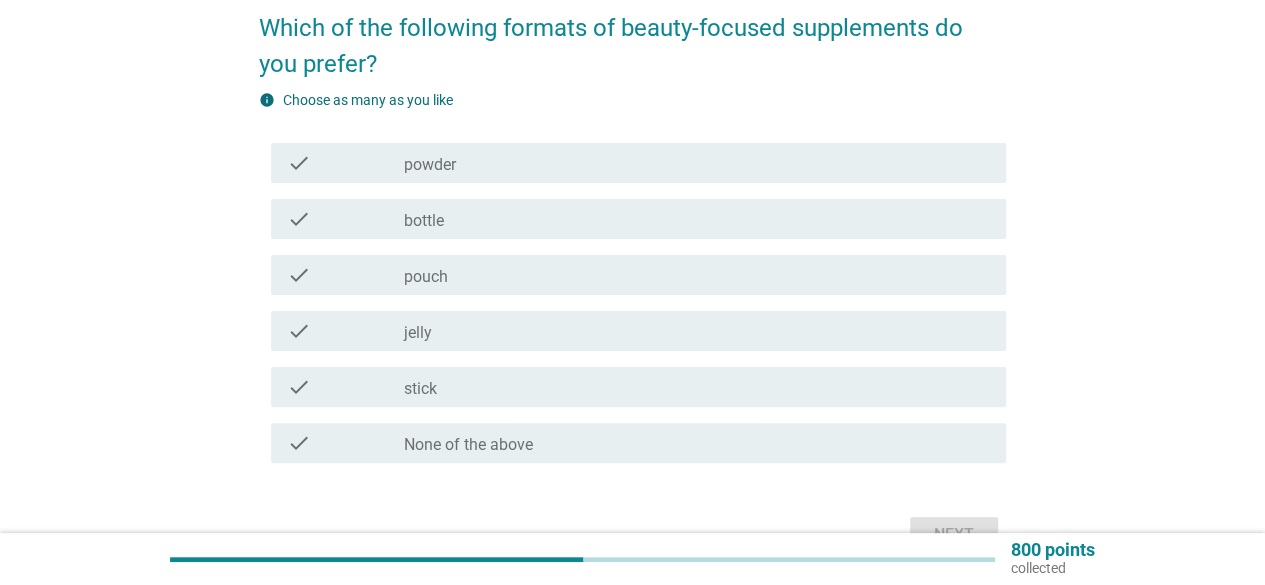 click on "check_box_outline_blank bottle" at bounding box center (697, 219) 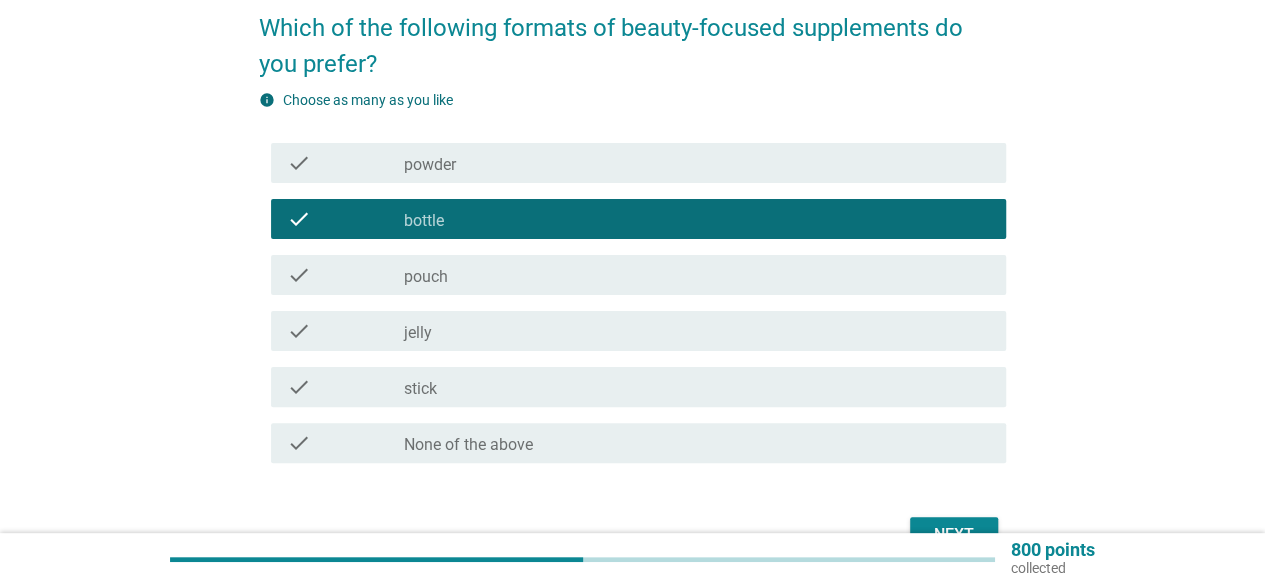 click on "check_box_outline_blank powder" at bounding box center (697, 163) 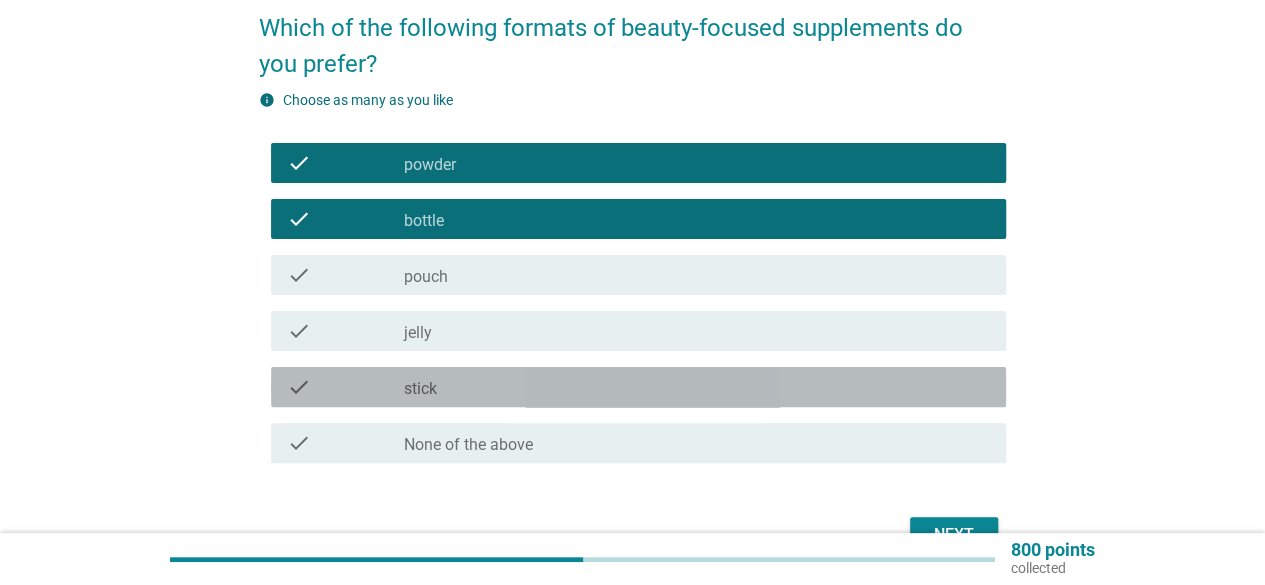 click on "check_box_outline_blank stick" at bounding box center [697, 387] 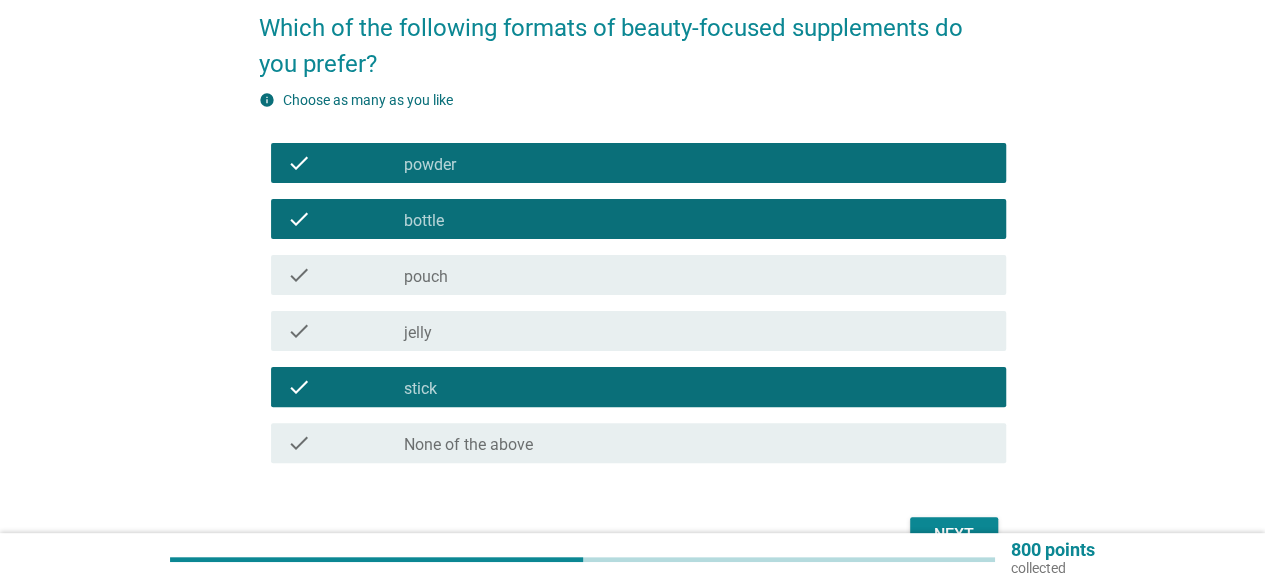 click on "check_box_outline_blank jelly" at bounding box center (697, 331) 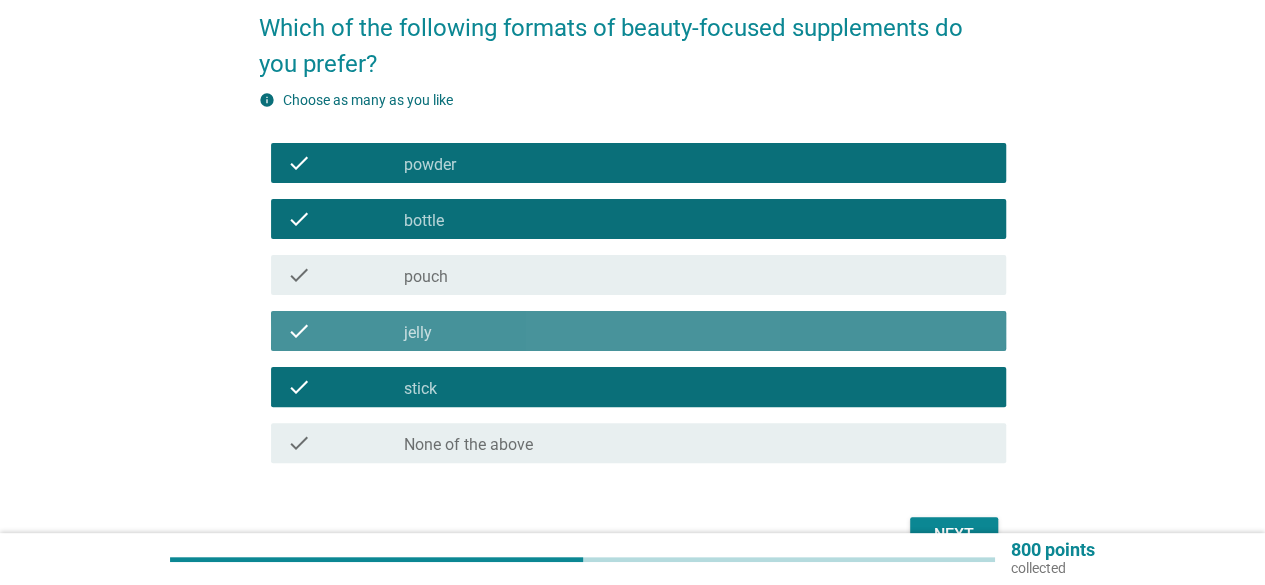 click on "check_box_outline_blank pouch" at bounding box center (697, 275) 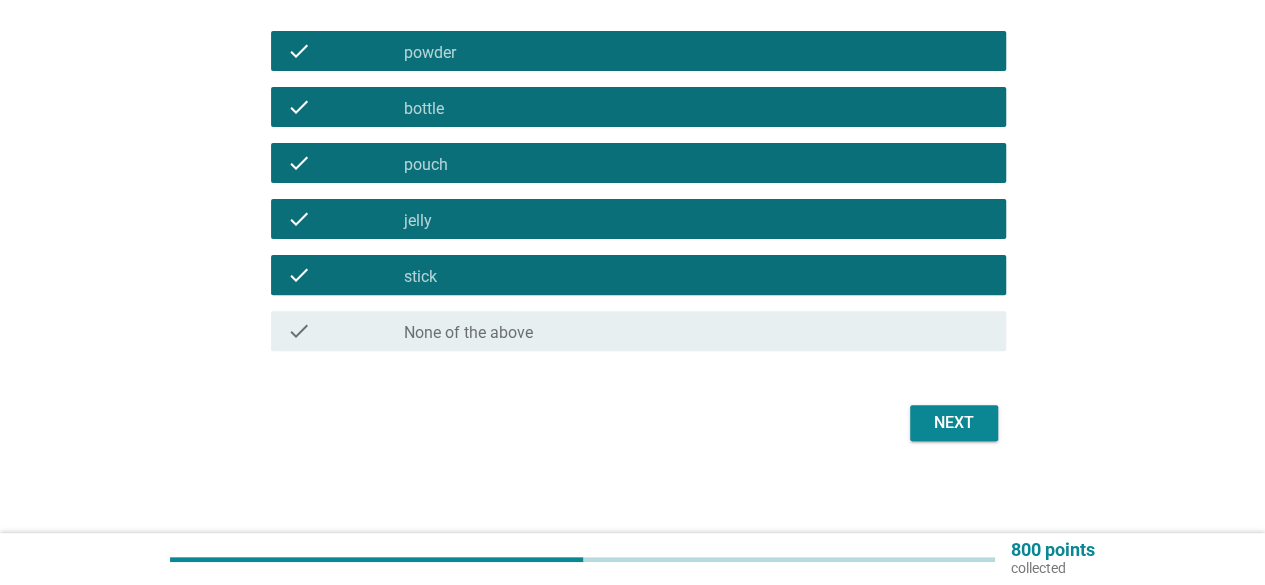 scroll, scrollTop: 216, scrollLeft: 0, axis: vertical 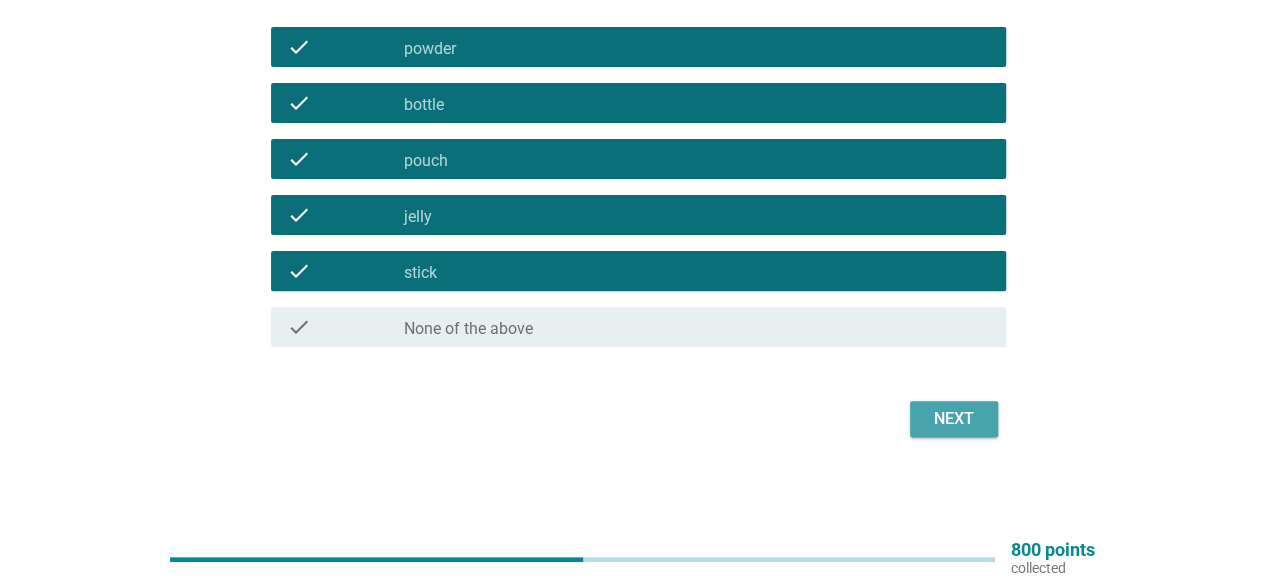 click on "Next" at bounding box center [954, 419] 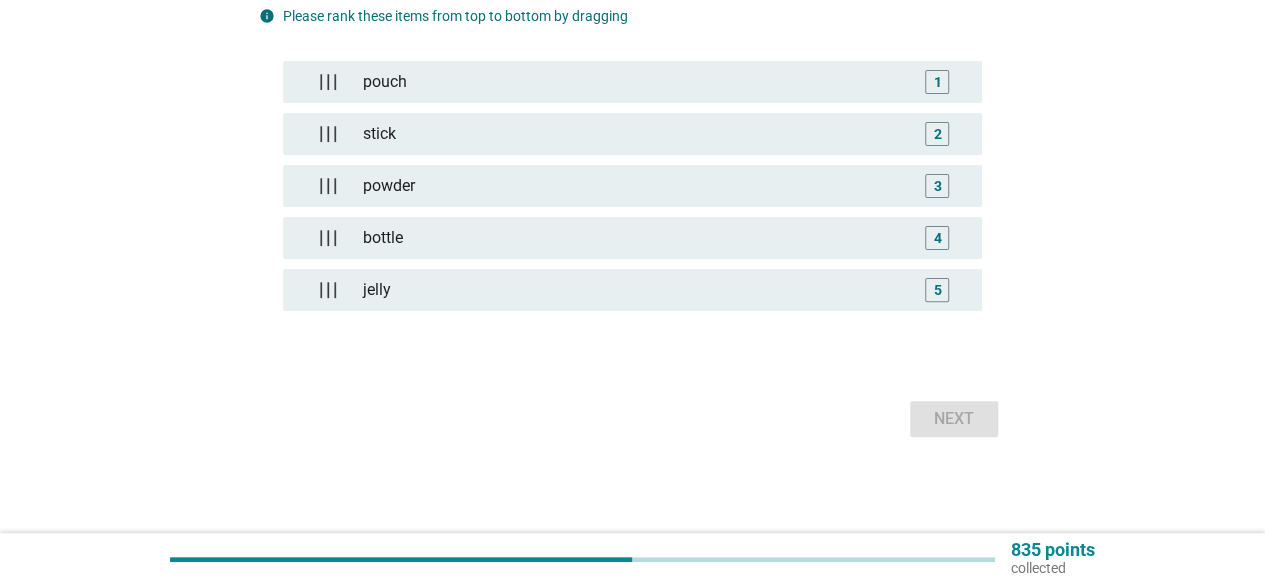 scroll, scrollTop: 0, scrollLeft: 0, axis: both 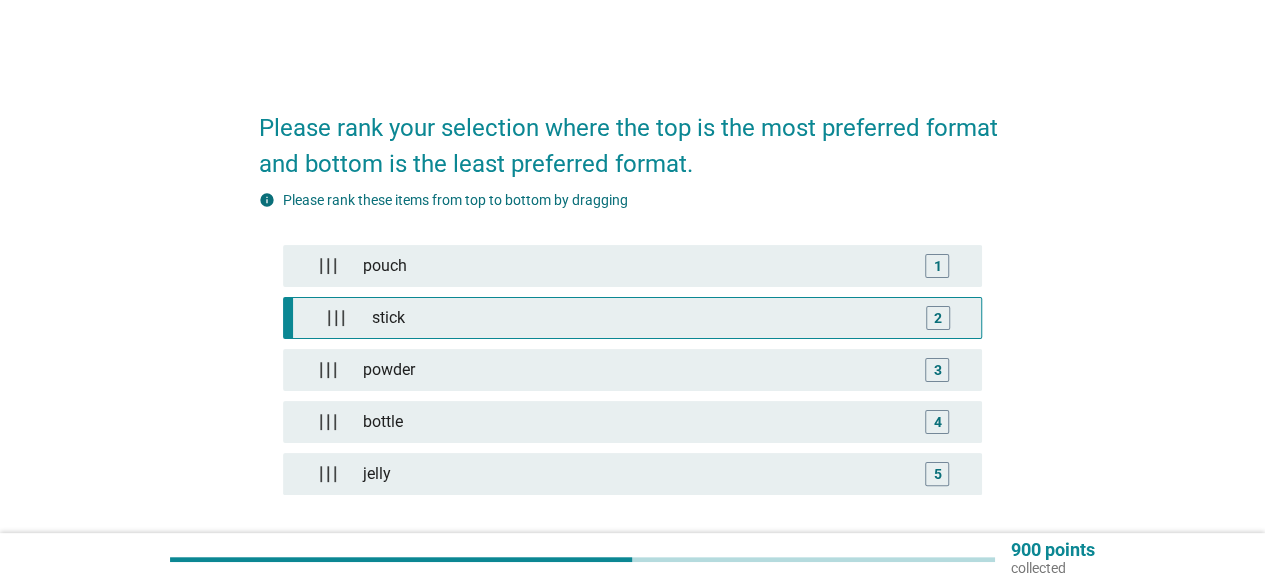 type 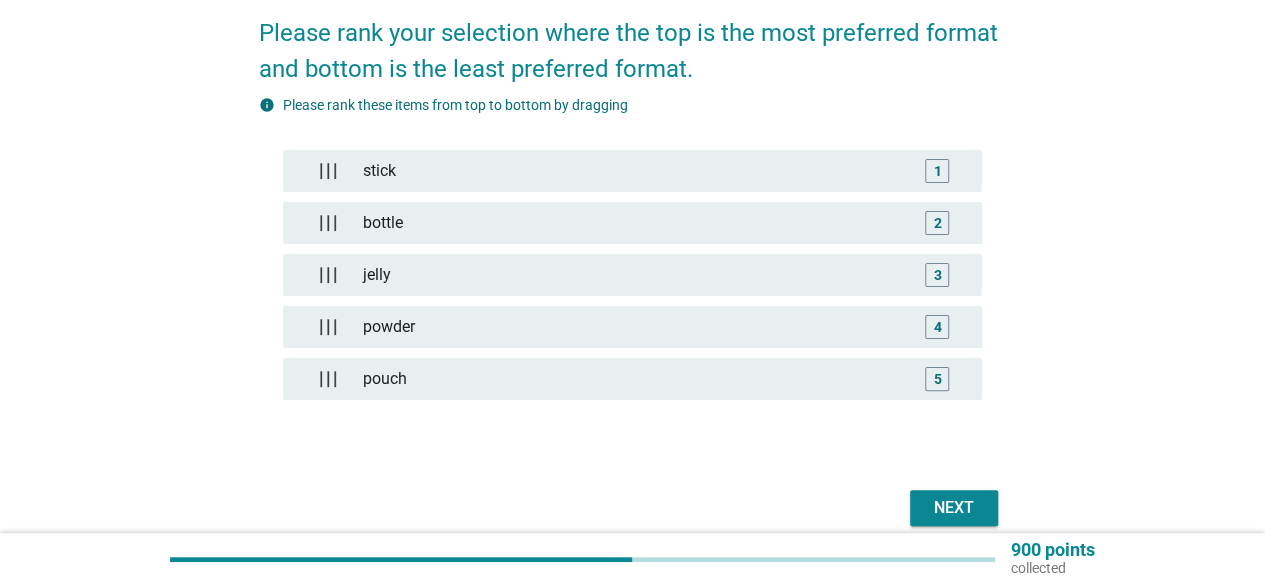 scroll, scrollTop: 180, scrollLeft: 0, axis: vertical 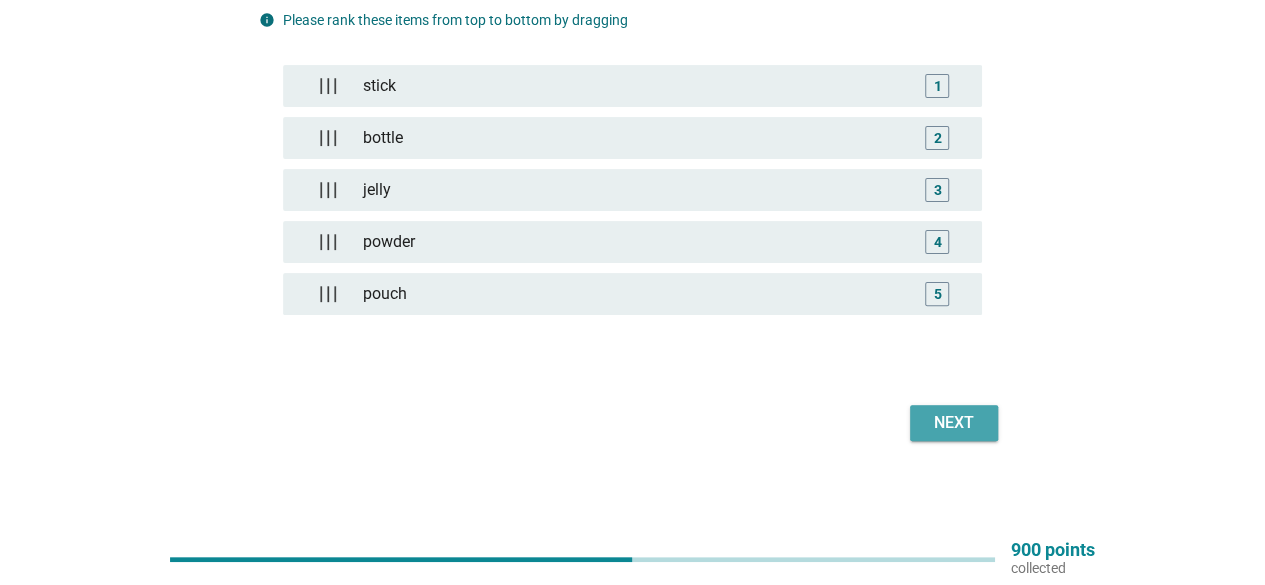 click on "Next" at bounding box center [954, 423] 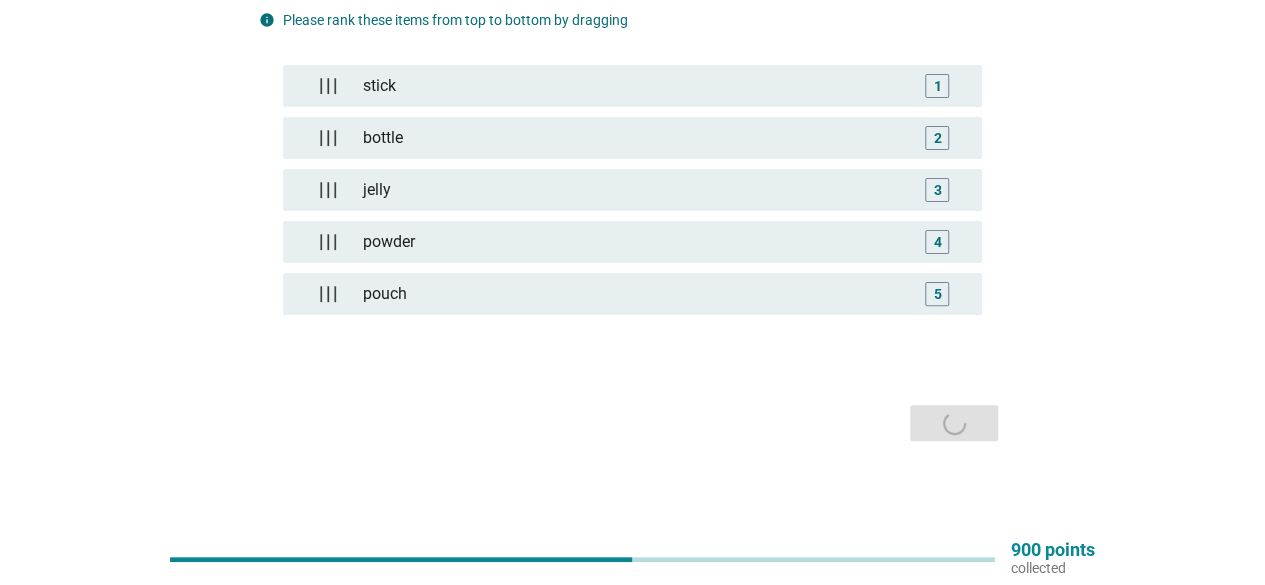 scroll, scrollTop: 0, scrollLeft: 0, axis: both 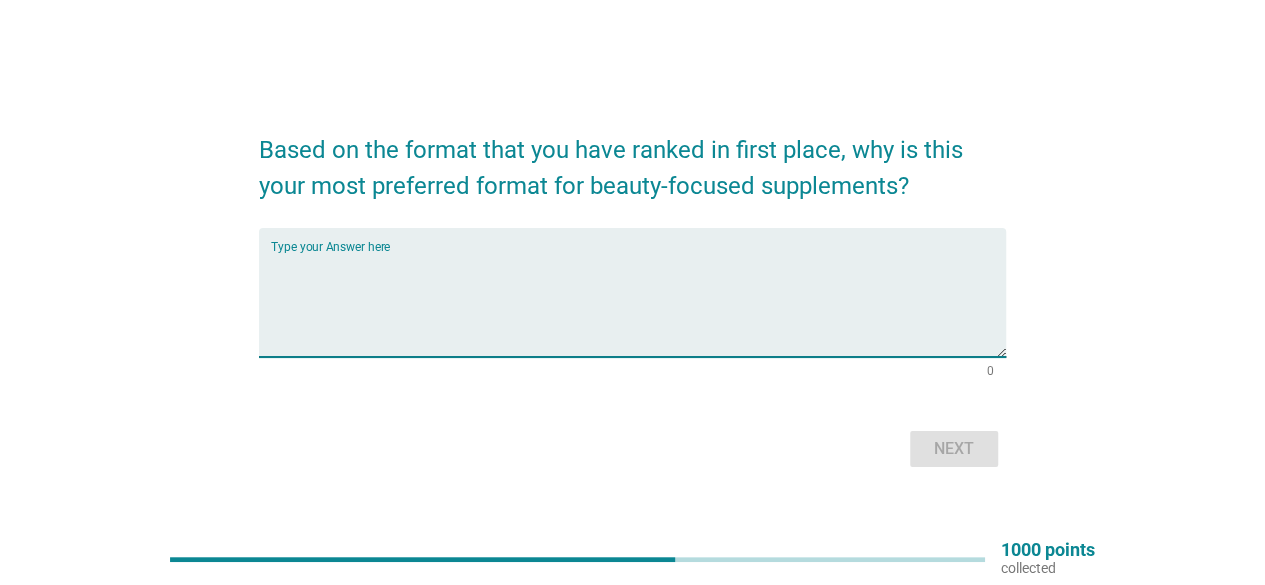 click at bounding box center (638, 304) 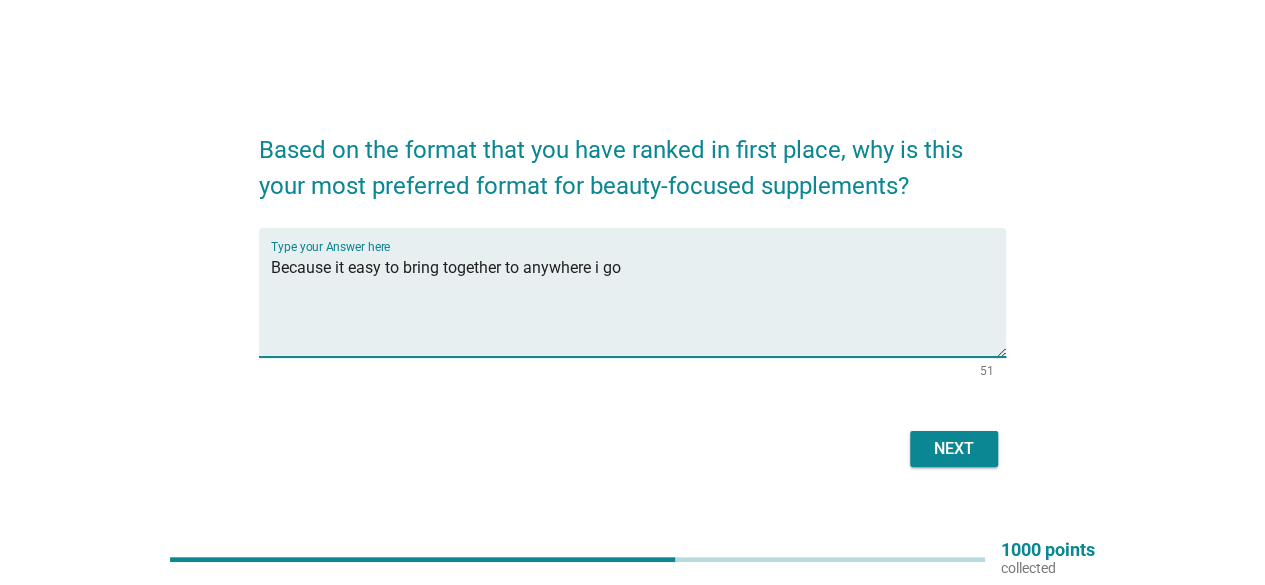 type on "Because it easy to bring together to anywhere i go" 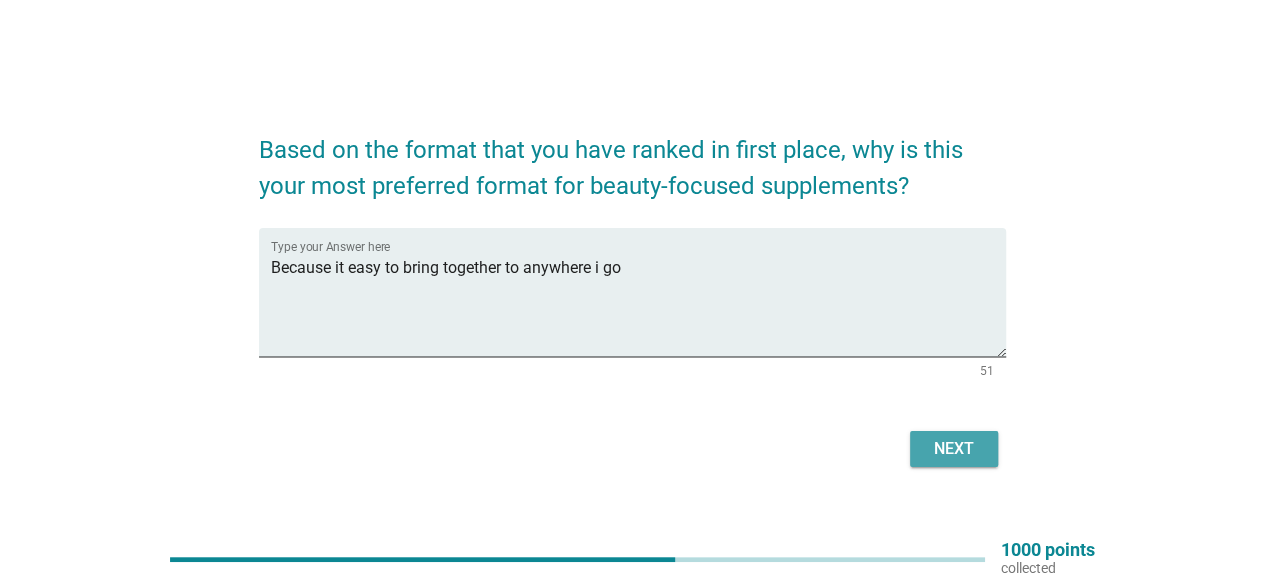 click on "Next" at bounding box center (954, 449) 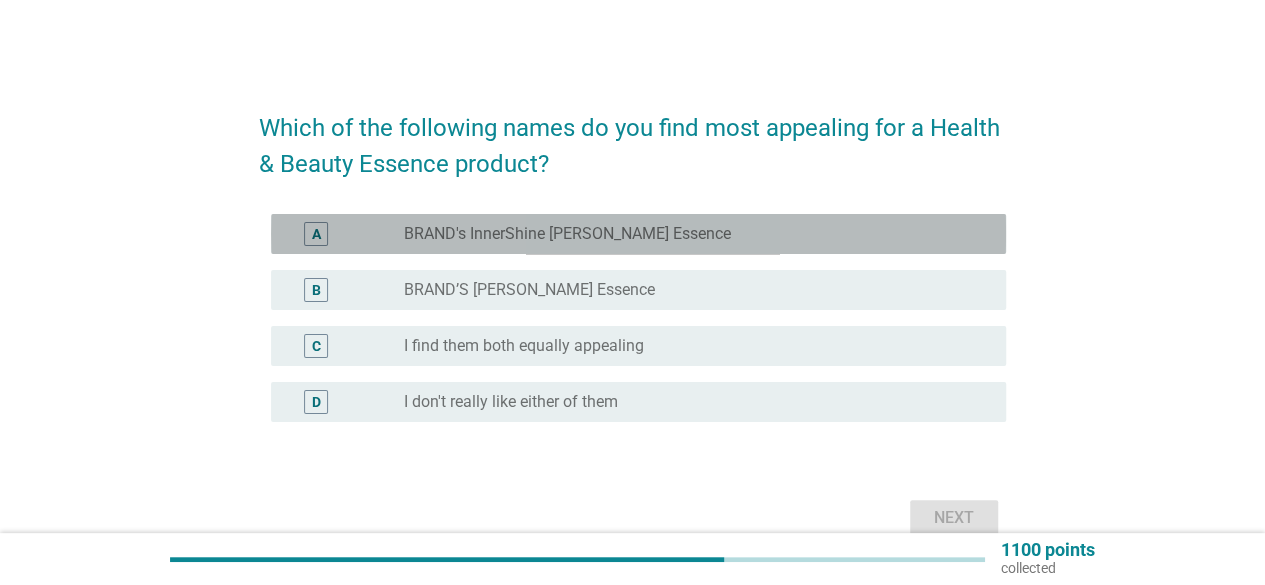 click on "BRAND's InnerShine [PERSON_NAME] Essence" at bounding box center (567, 234) 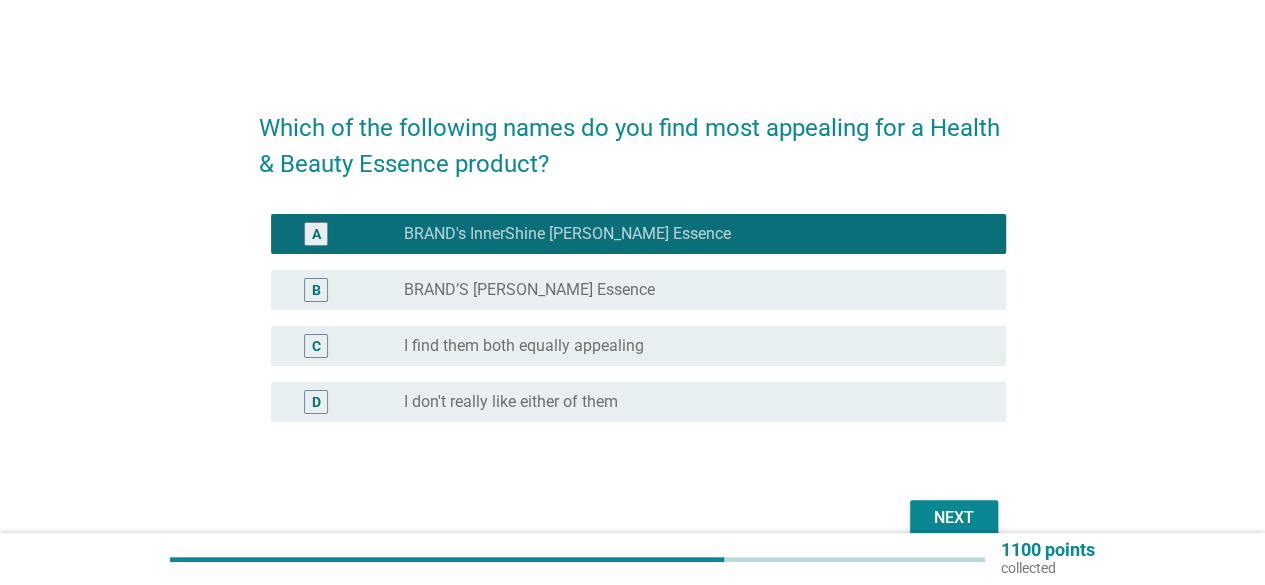 click on "radio_button_unchecked BRAND’S [PERSON_NAME] Essence" at bounding box center [689, 290] 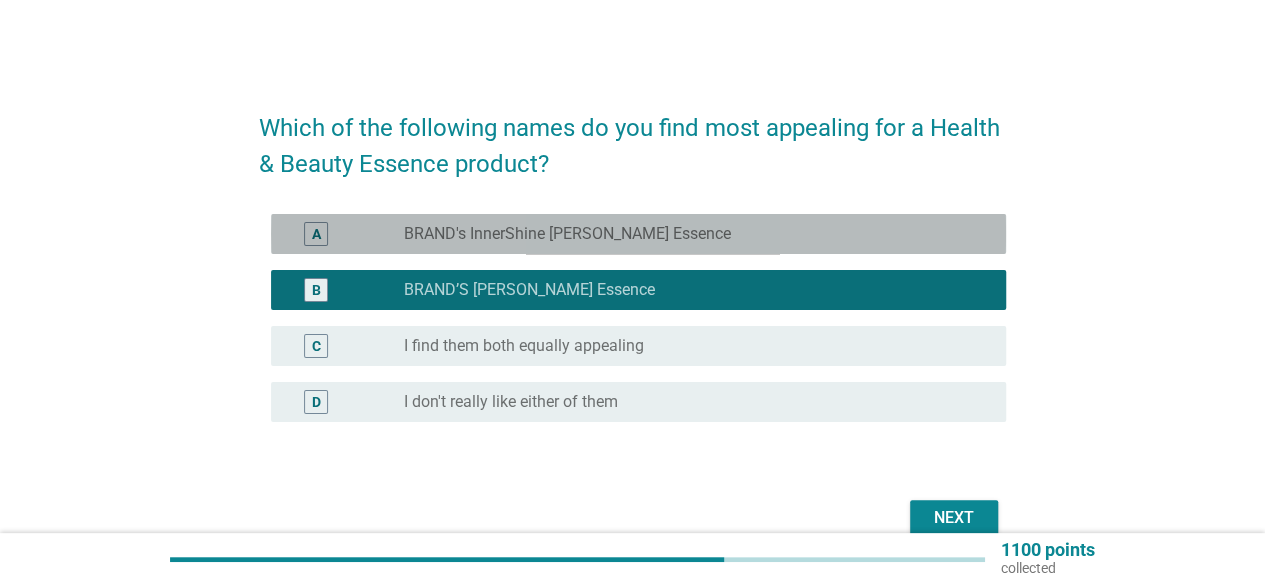 click on "radio_button_unchecked BRAND's InnerShine [PERSON_NAME] Essence" at bounding box center (697, 234) 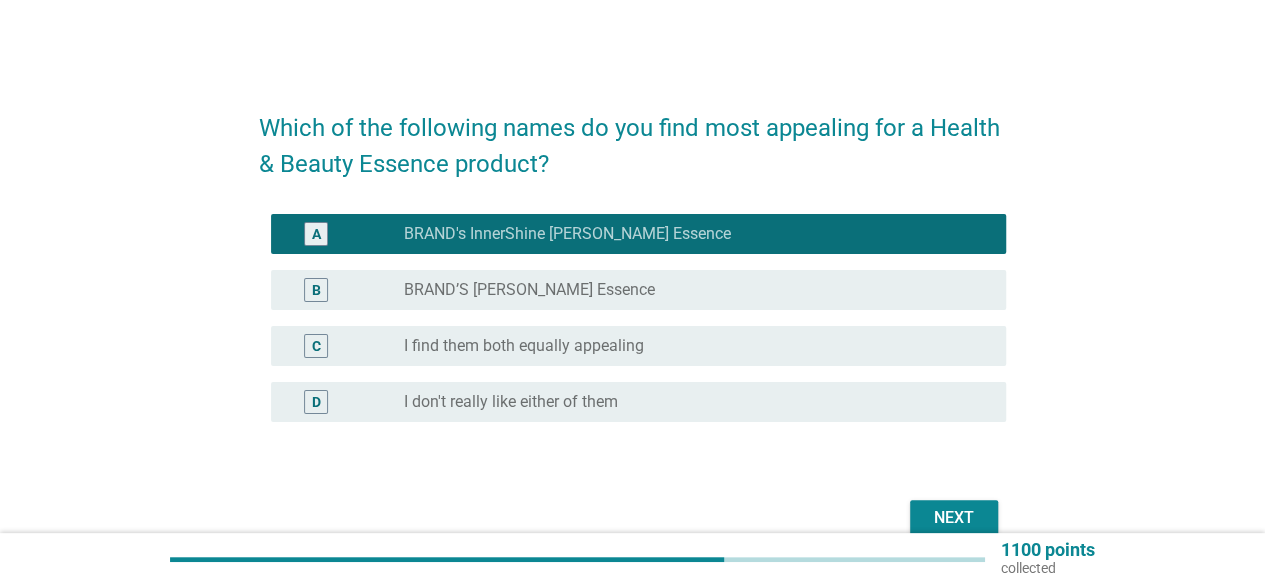 click on "Next" at bounding box center (954, 518) 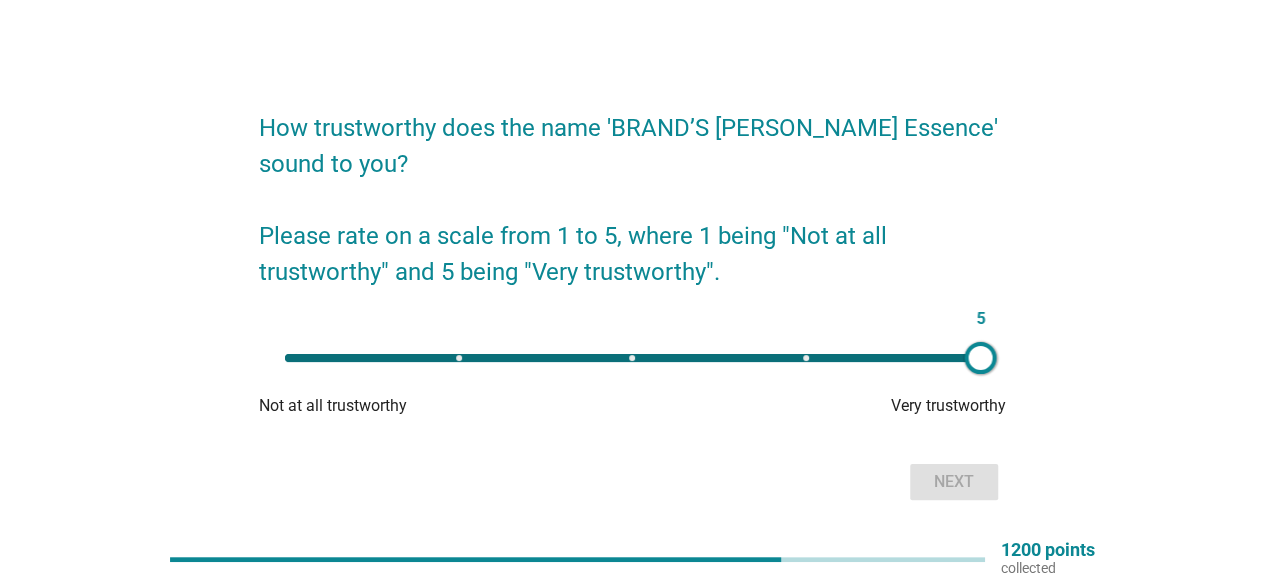 drag, startPoint x: 296, startPoint y: 345, endPoint x: 1137, endPoint y: 310, distance: 841.72797 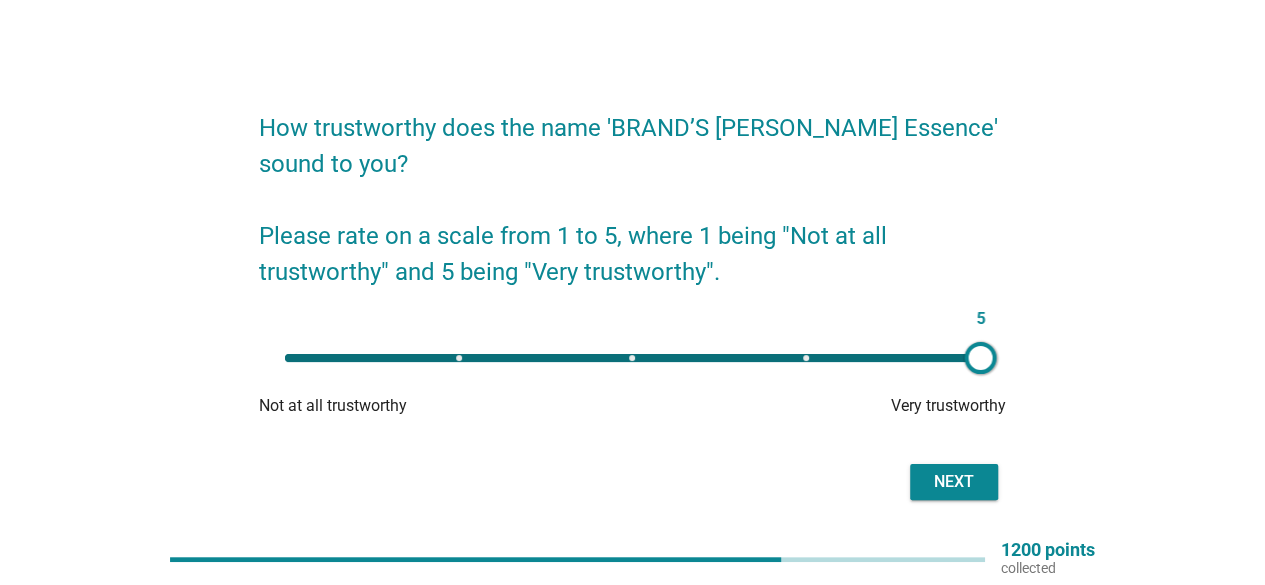 click on "Next" at bounding box center [954, 482] 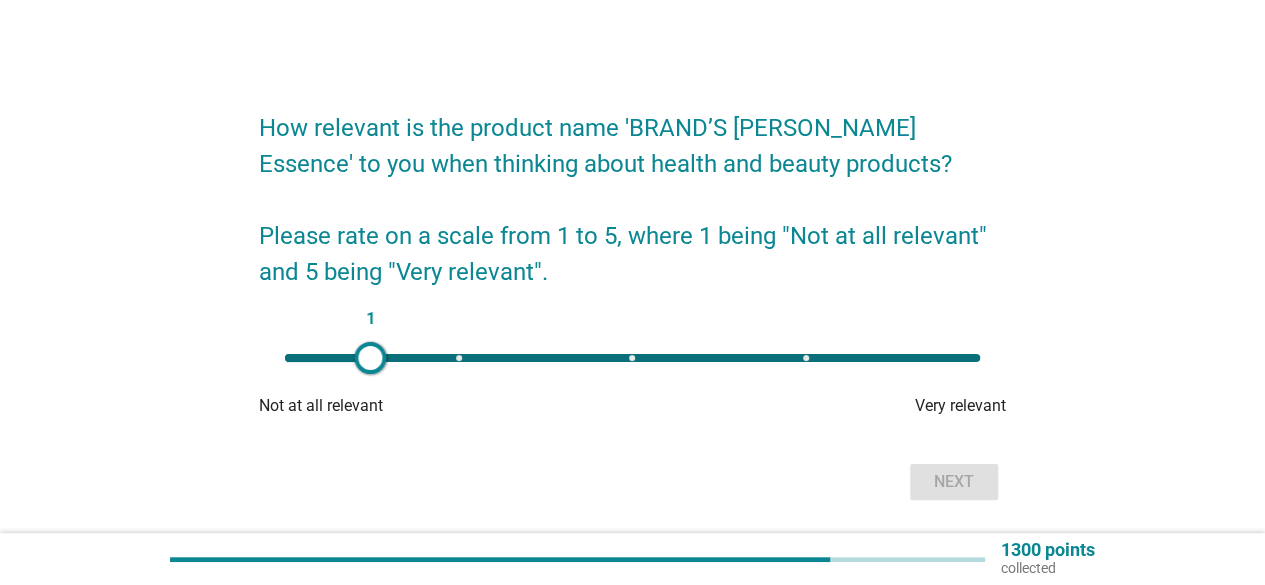 type on "5" 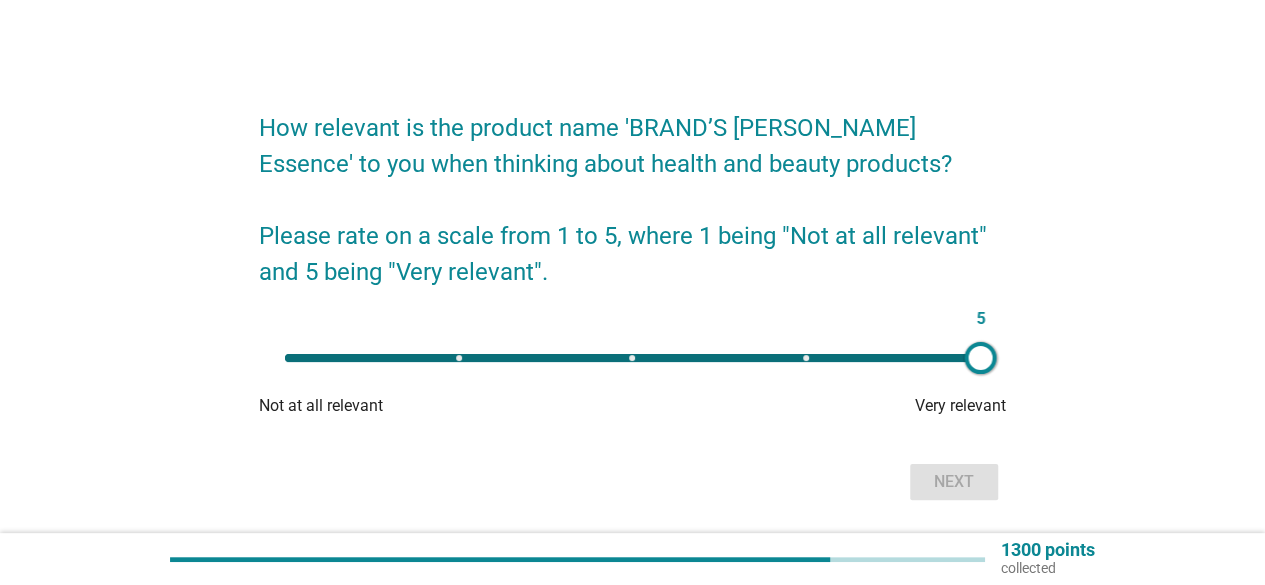 drag, startPoint x: 276, startPoint y: 357, endPoint x: 1210, endPoint y: 351, distance: 934.0193 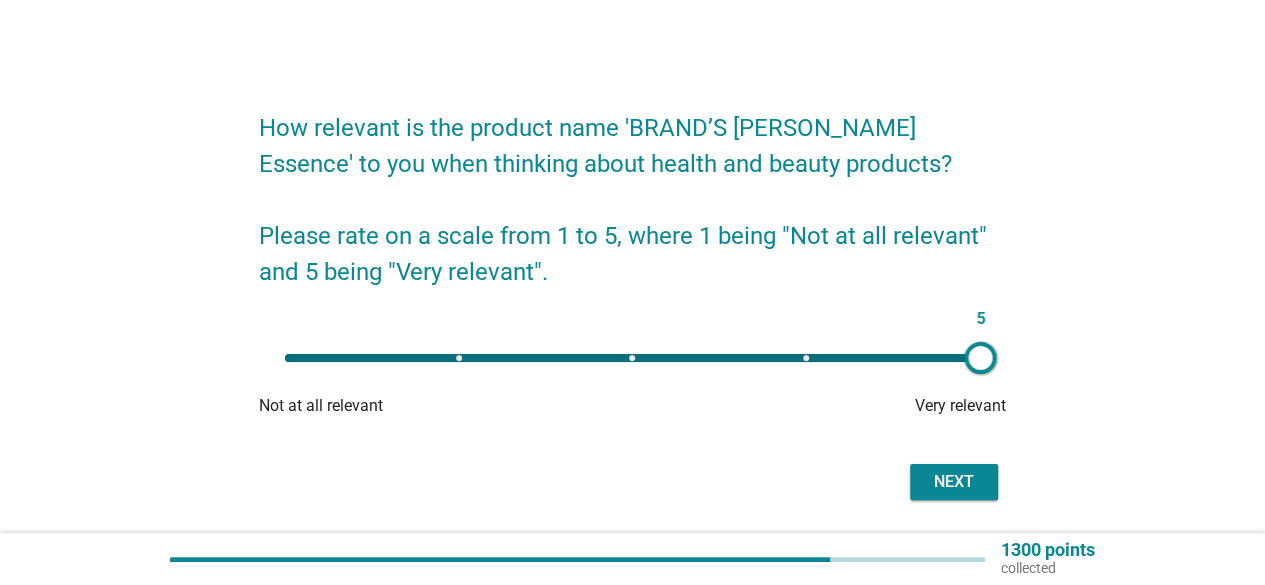 click on "Next" at bounding box center [954, 482] 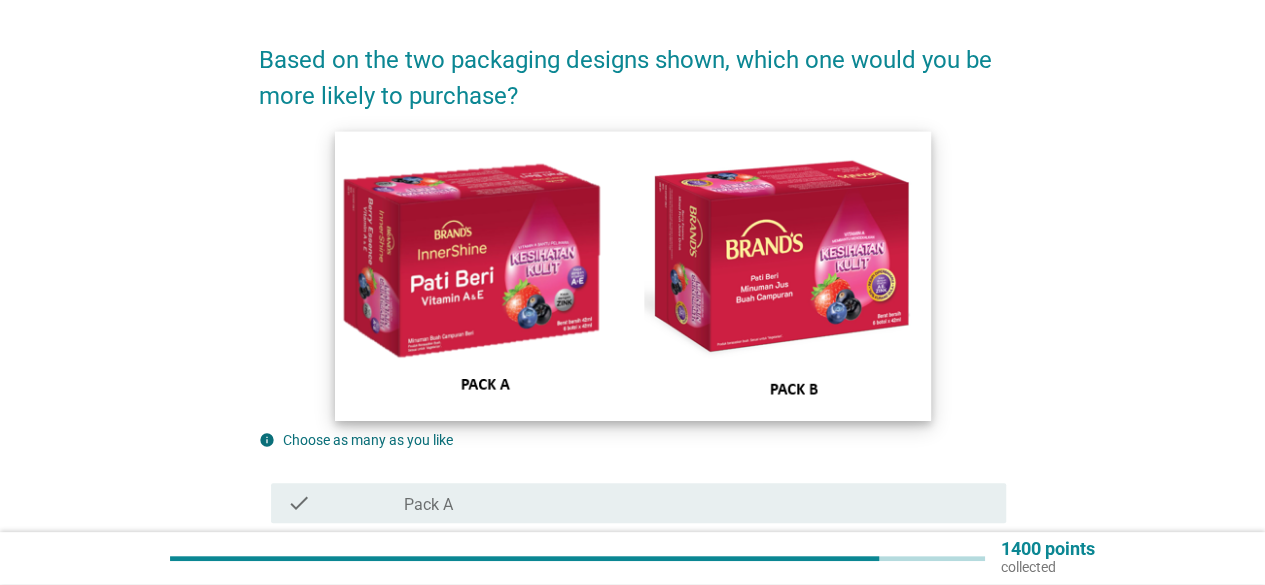 scroll, scrollTop: 100, scrollLeft: 0, axis: vertical 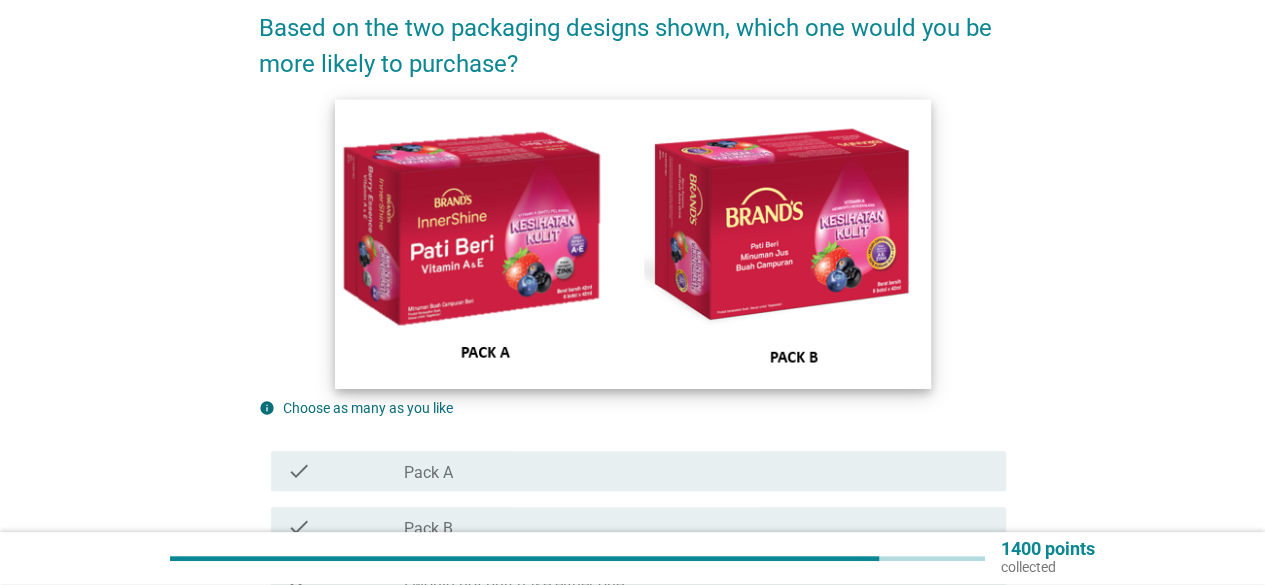 click at bounding box center (633, 244) 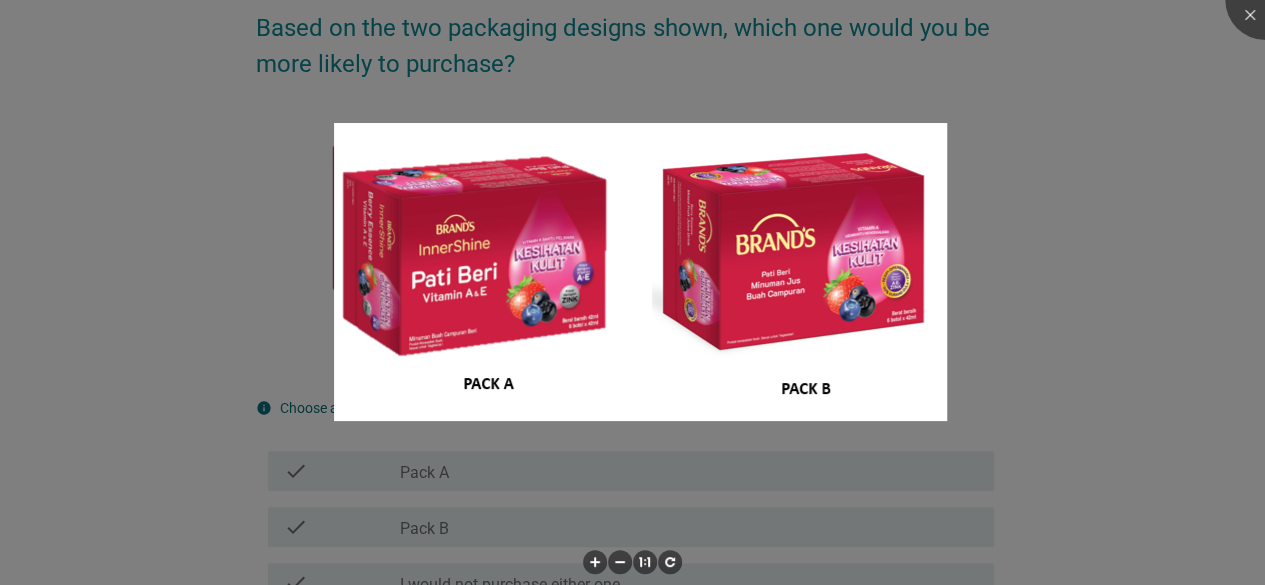 click at bounding box center (632, 292) 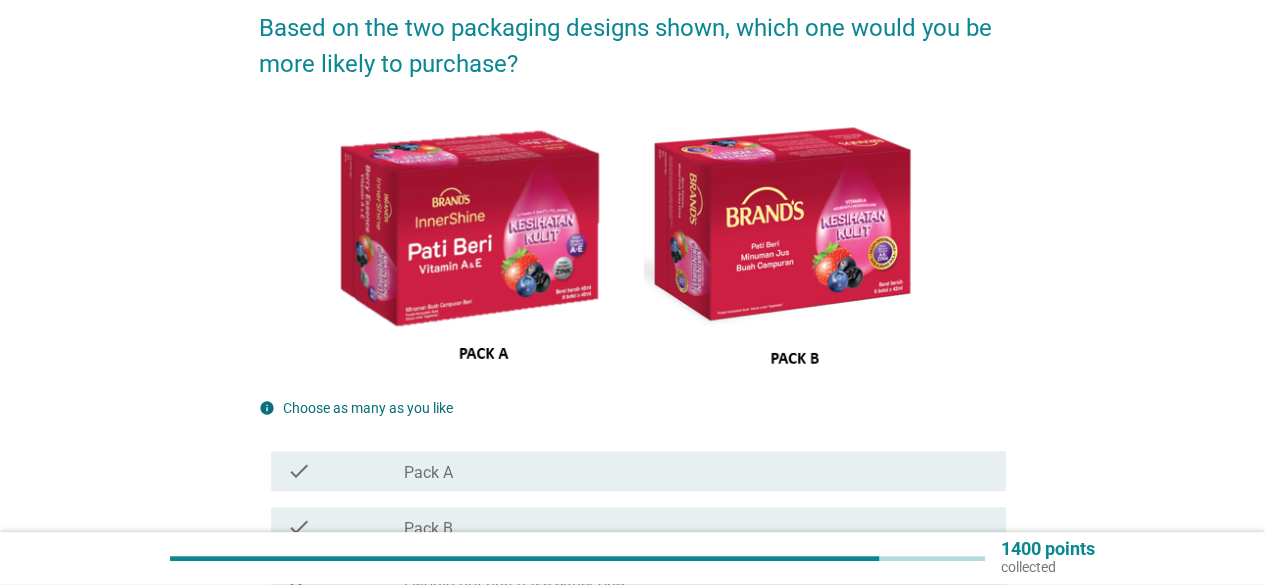 click on "check_box_outline_blank Pack A" at bounding box center (697, 471) 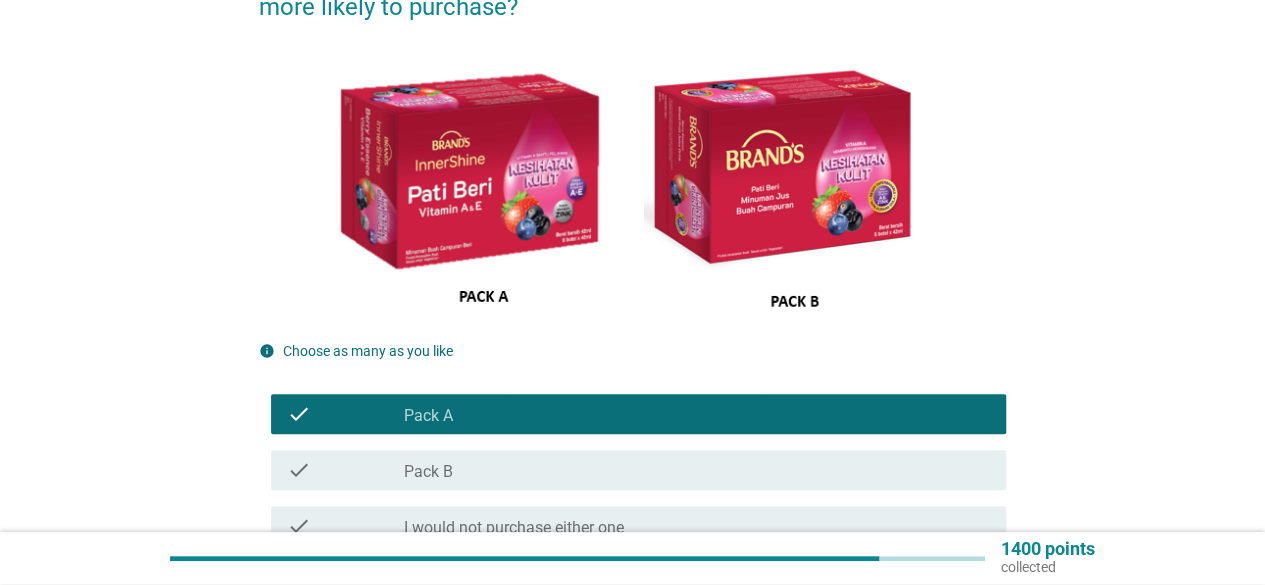 scroll, scrollTop: 356, scrollLeft: 0, axis: vertical 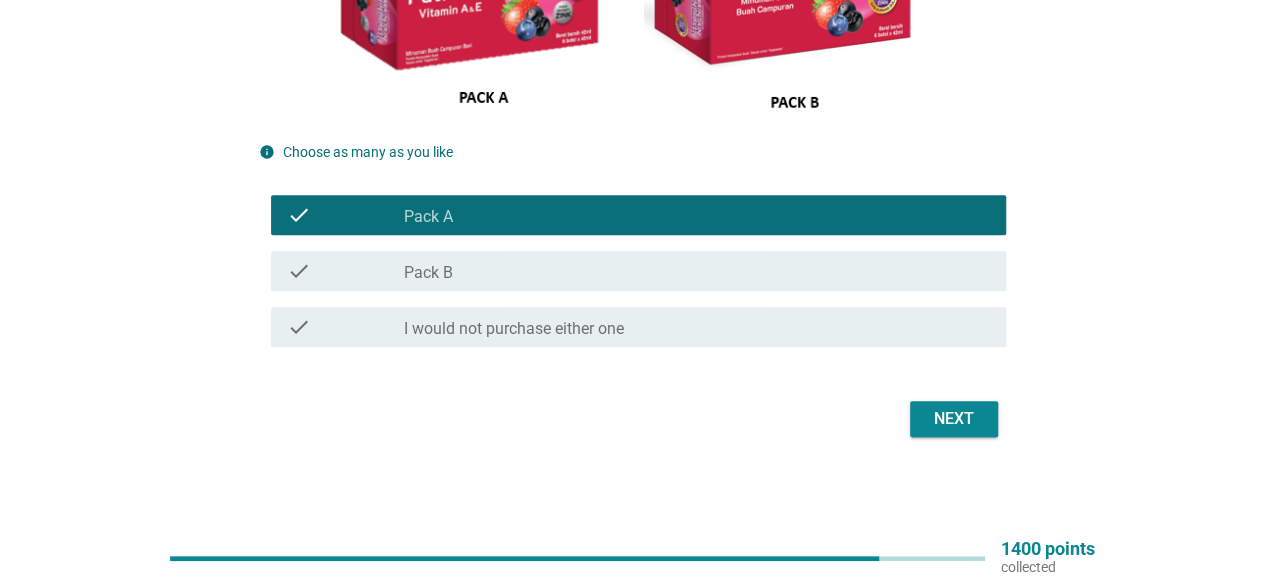click on "Next" at bounding box center (954, 419) 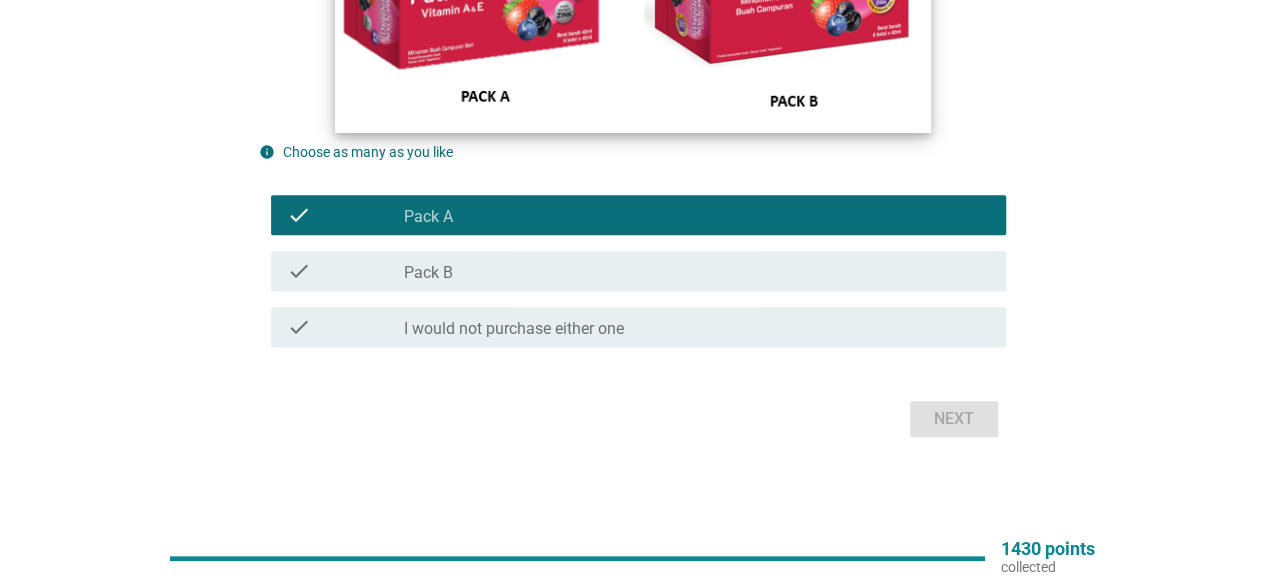 scroll, scrollTop: 0, scrollLeft: 0, axis: both 